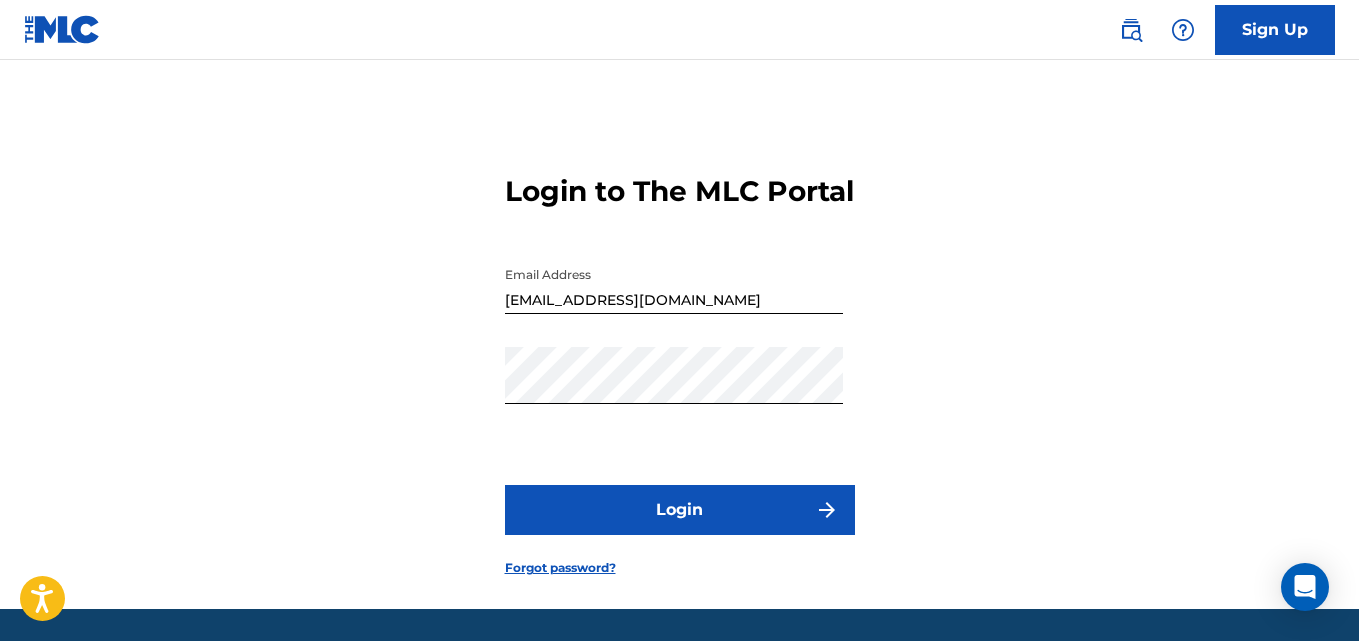 scroll, scrollTop: 0, scrollLeft: 0, axis: both 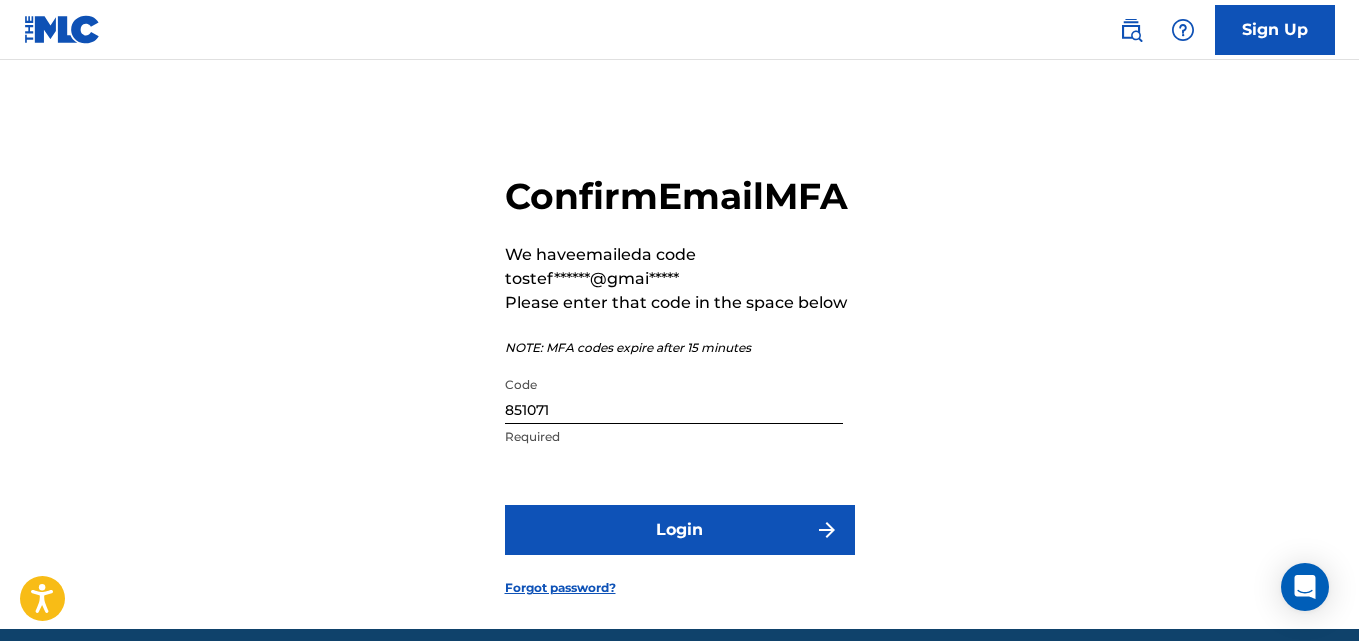 click on "Login" at bounding box center [680, 530] 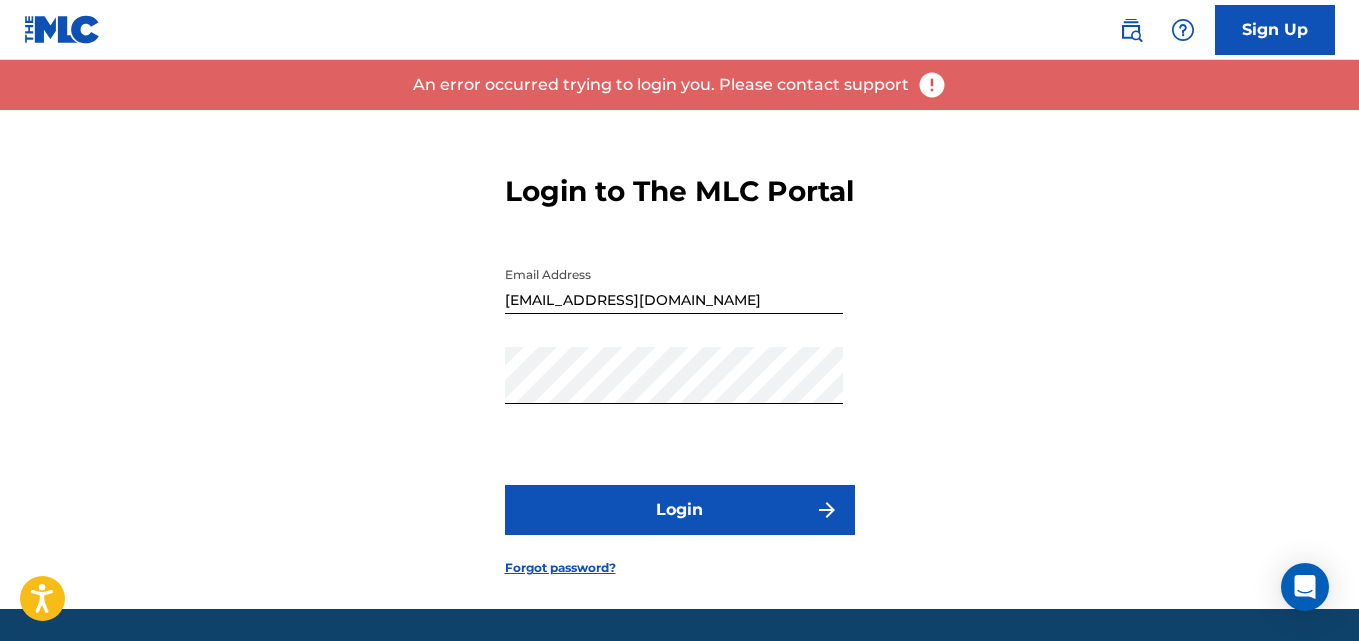 click on "Login" at bounding box center (680, 510) 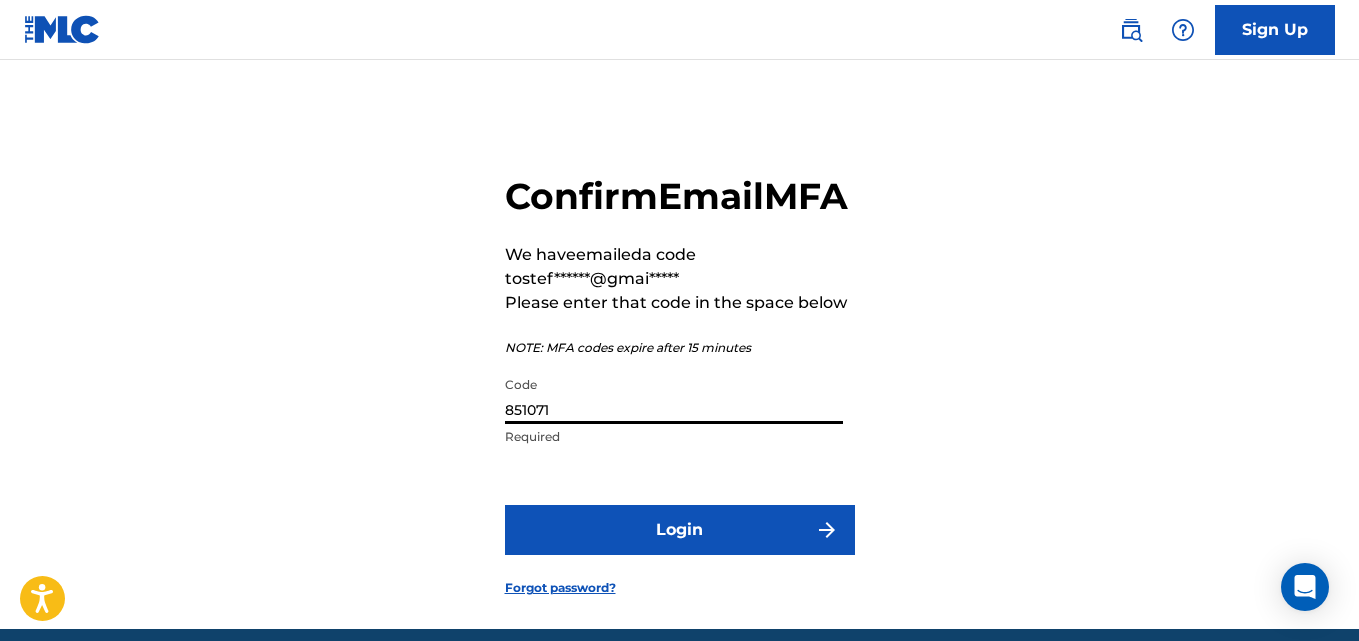 drag, startPoint x: 590, startPoint y: 453, endPoint x: 446, endPoint y: 459, distance: 144.12494 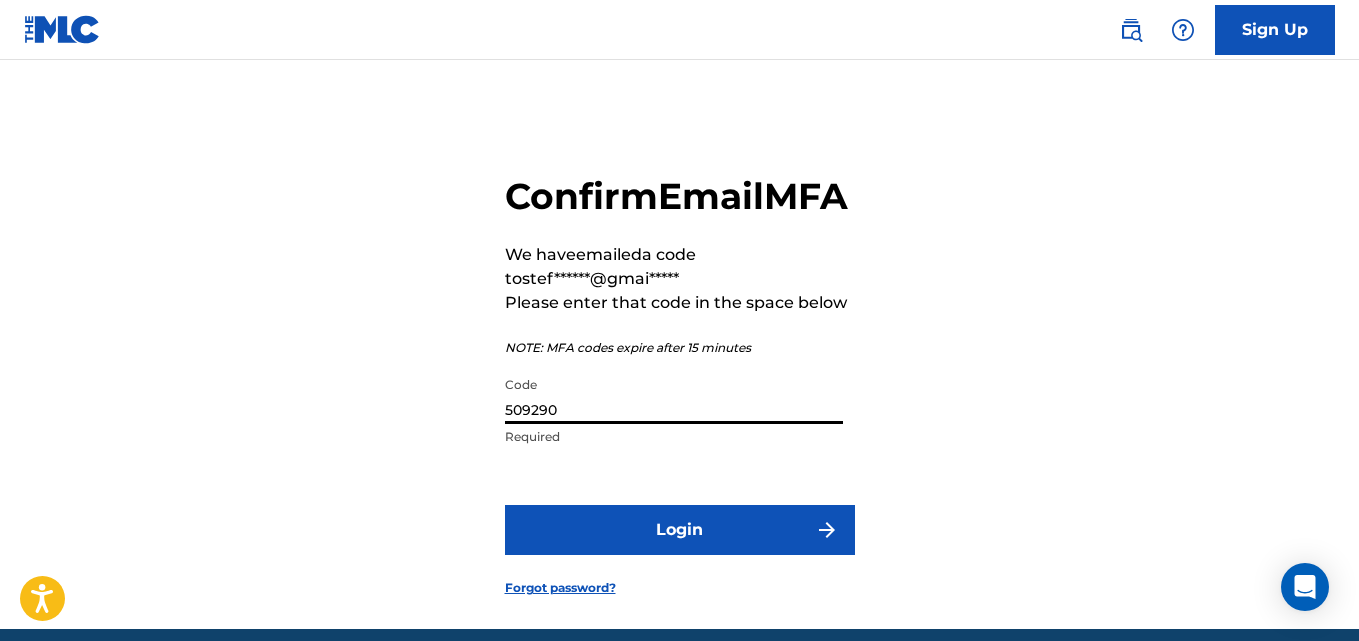 type on "509290" 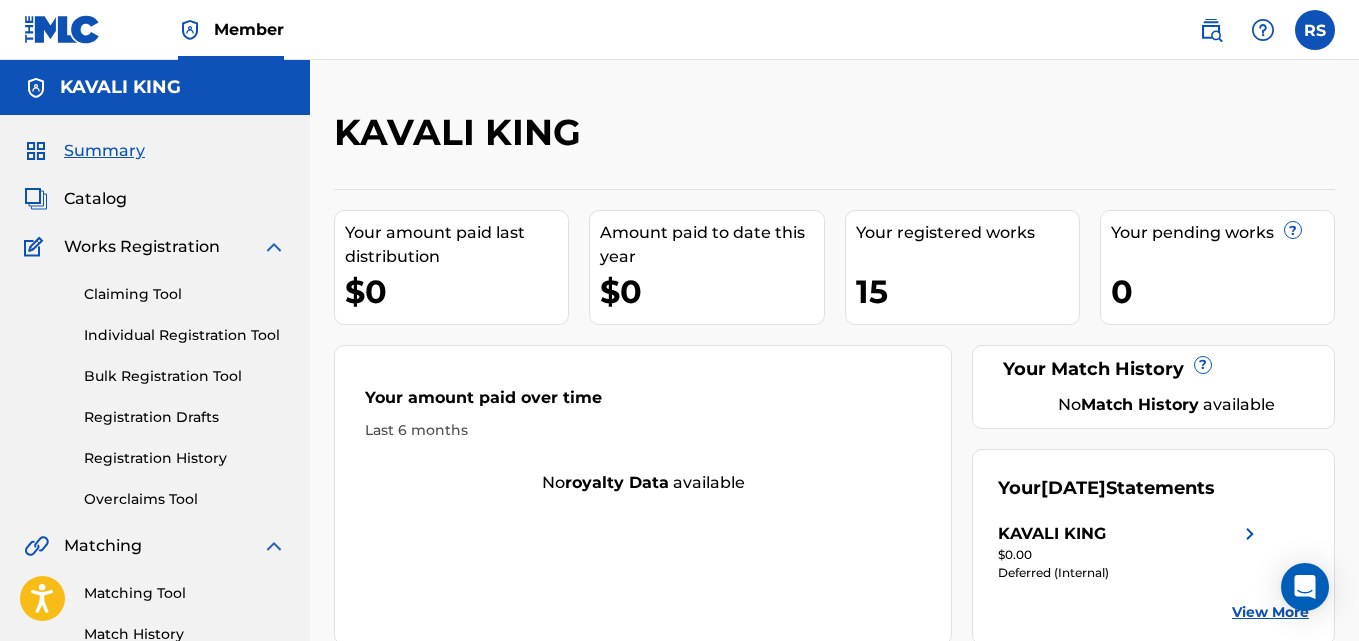 scroll, scrollTop: 0, scrollLeft: 0, axis: both 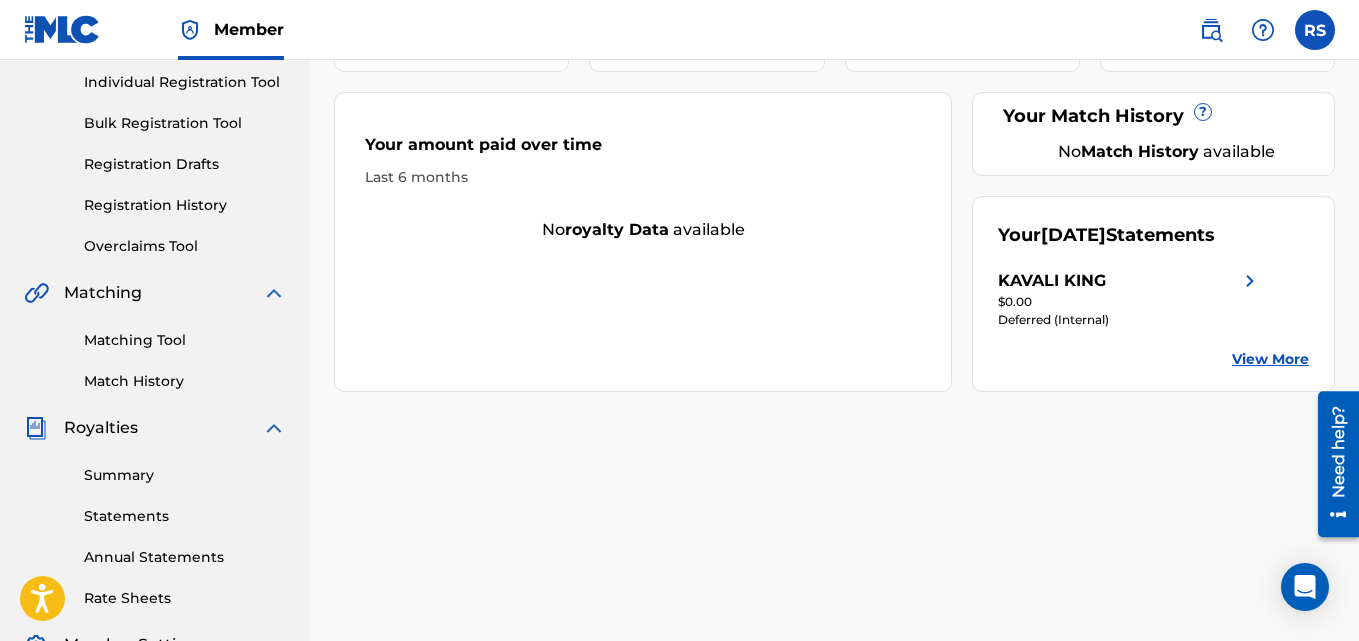 click on "View More" at bounding box center [1270, 359] 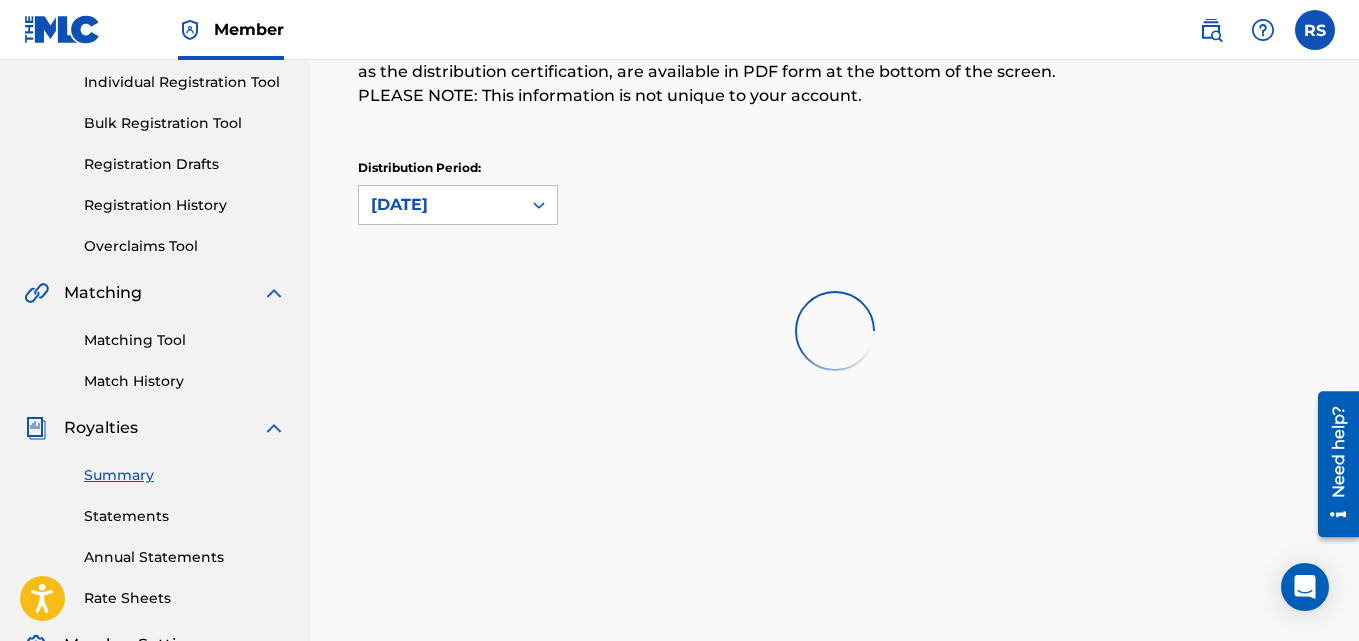 scroll, scrollTop: 0, scrollLeft: 0, axis: both 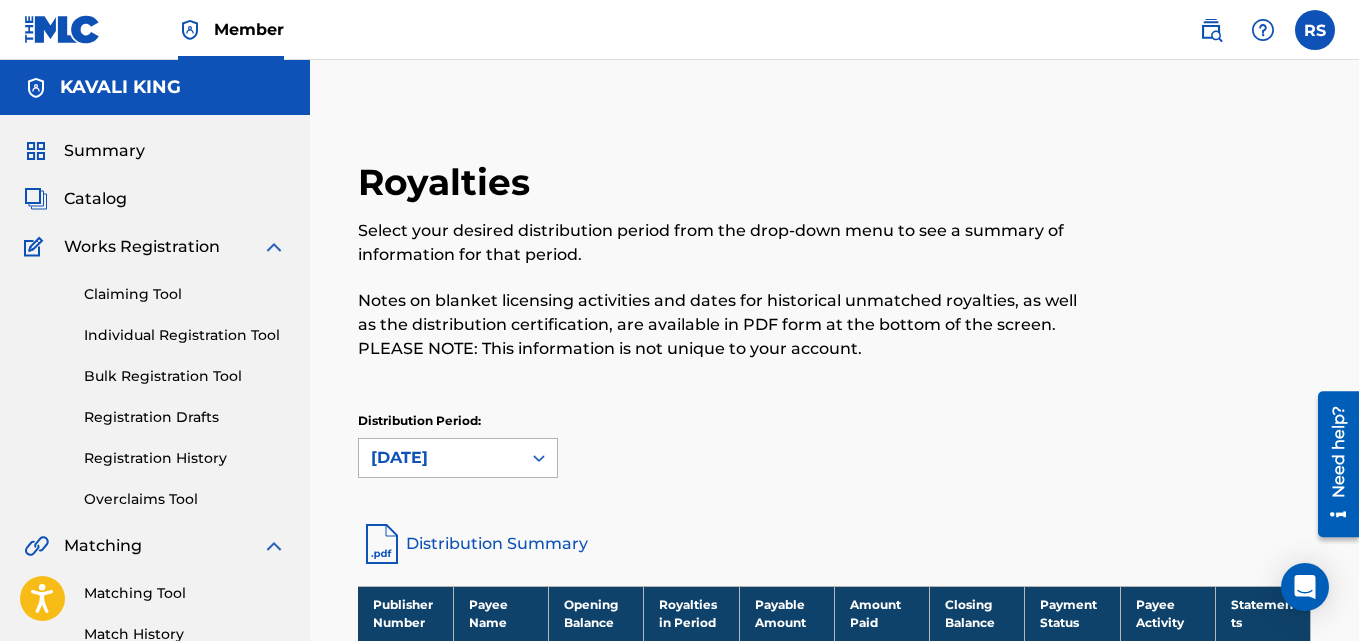 click on "[DATE]" at bounding box center (458, 458) 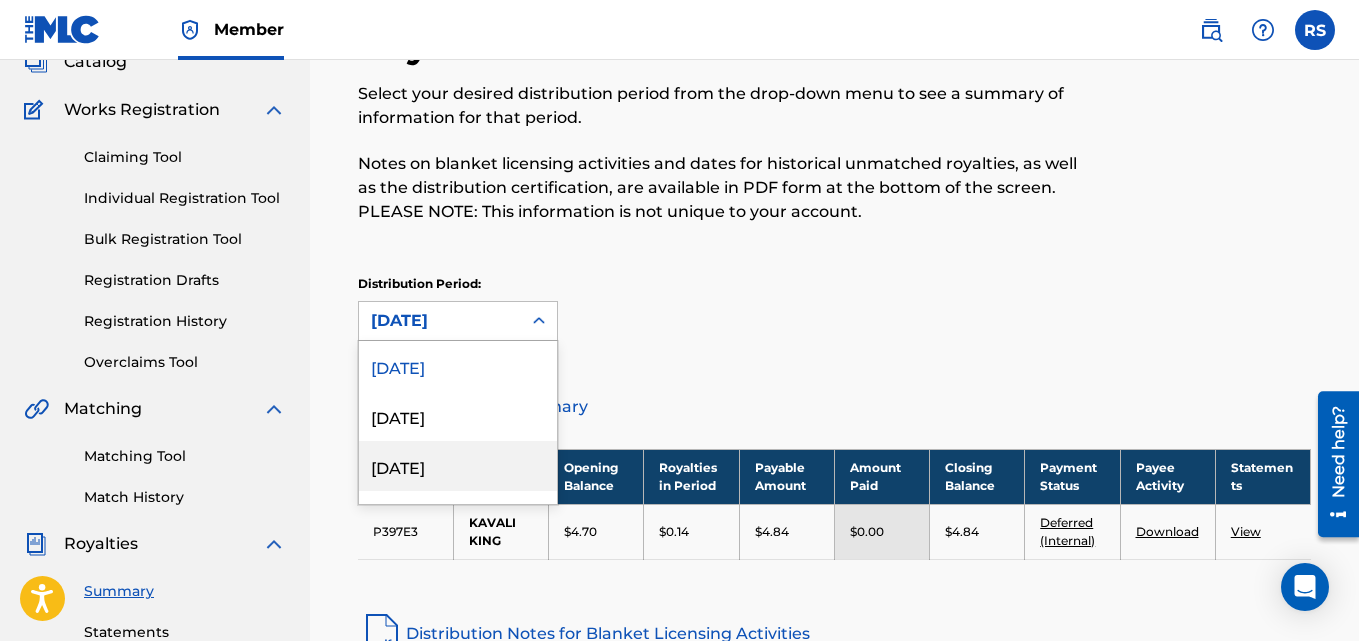 scroll, scrollTop: 138, scrollLeft: 0, axis: vertical 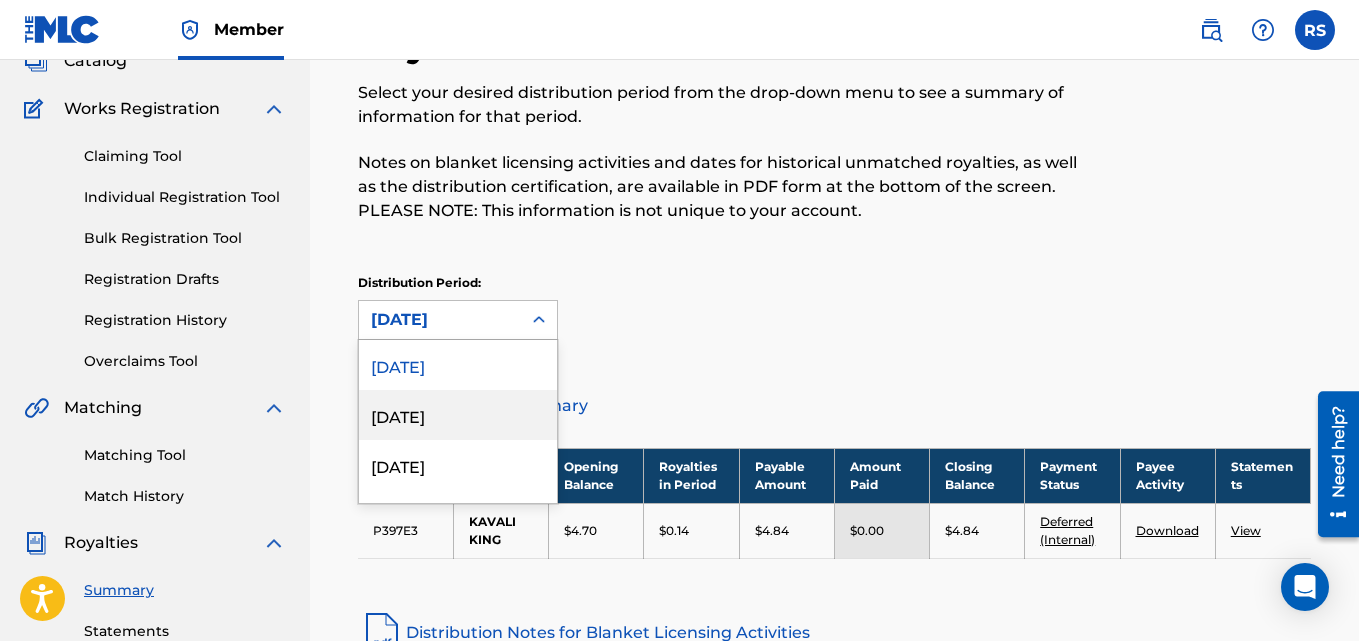 click on "Distribution Period: 52 results available. Use Up and Down to choose options, press Enter to select the currently focused option, press Escape to exit the menu, press Tab to select the option and exit the menu. [DATE] [DATE] [DATE] [DATE] [DATE] [DATE] [DATE] [DATE] [DATE] [DATE] [DATE] [DATE] [DATE] [DATE] [DATE] [DATE] [DATE] [DATE] [DATE] [DATE] [DATE] [DATE] [DATE] [DATE] [DATE] [DATE] [DATE] [DATE] [DATE] [DATE] [DATE] [DATE] [DATE] [DATE] [DATE] [DATE] [DATE] [DATE] [DATE] [DATE] [DATE] [DATE] [DATE] [DATE] [DATE] [DATE] [DATE] [DATE] [DATE] [DATE] [DATE] [DATE] [DATE]" at bounding box center [834, 307] 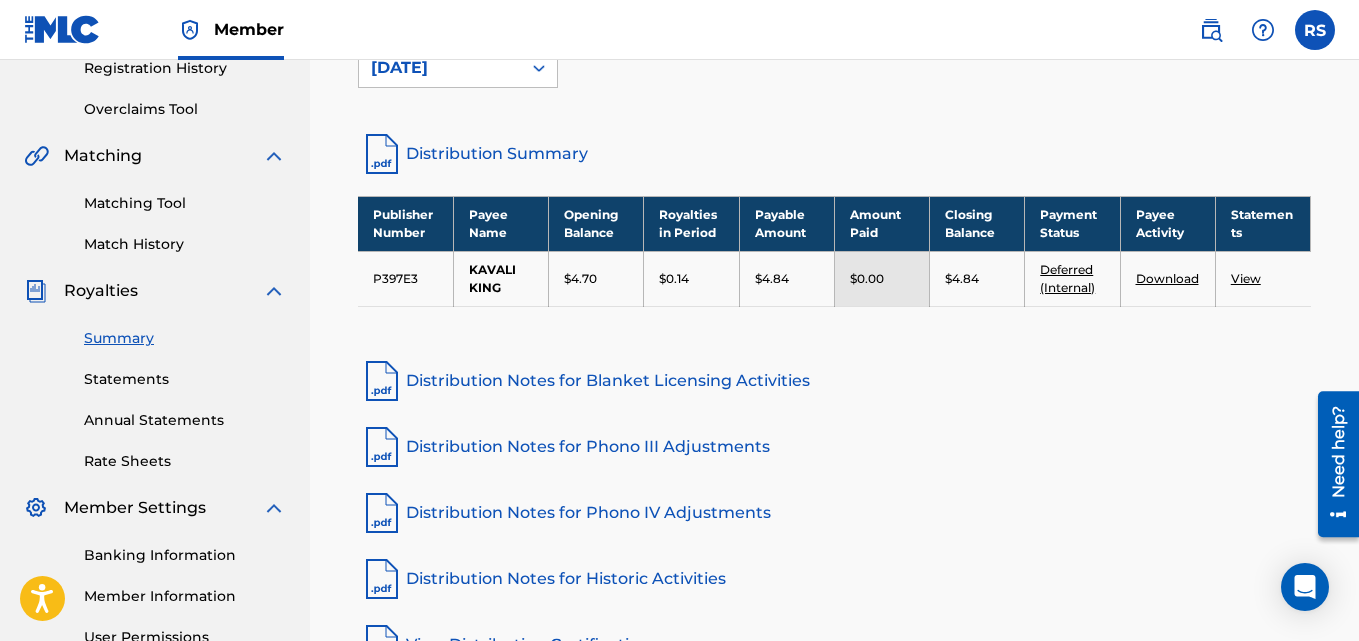 scroll, scrollTop: 402, scrollLeft: 0, axis: vertical 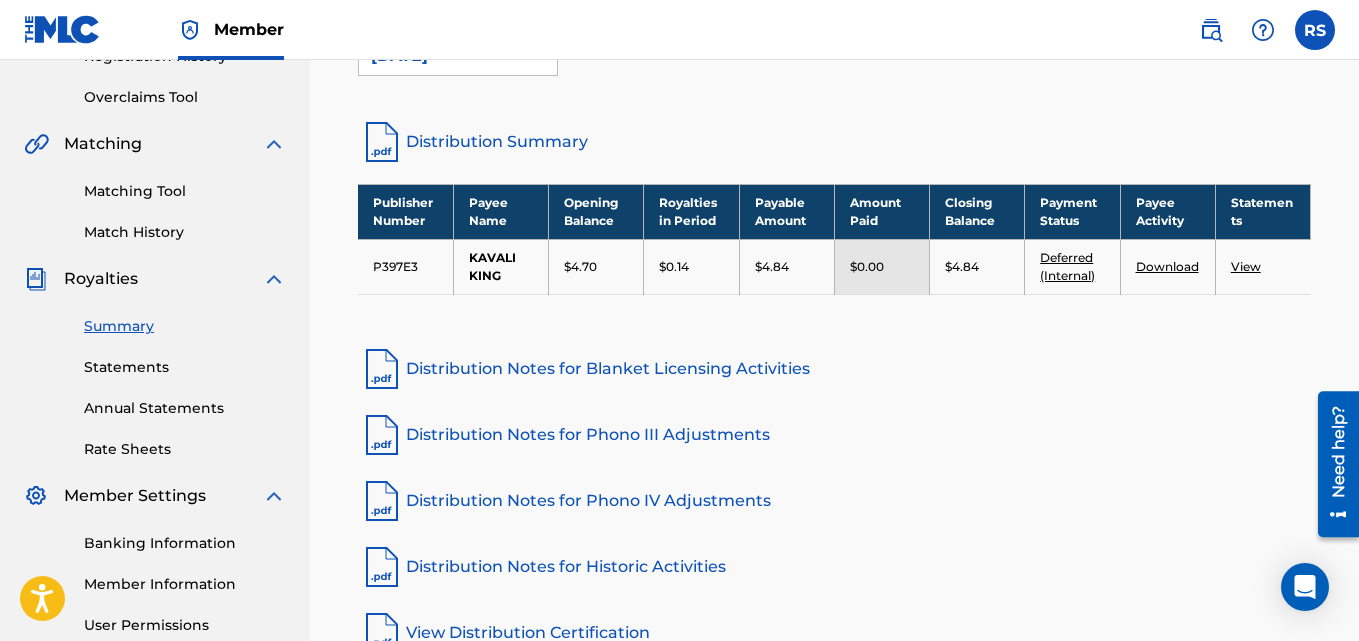 click on "Download" at bounding box center [1167, 266] 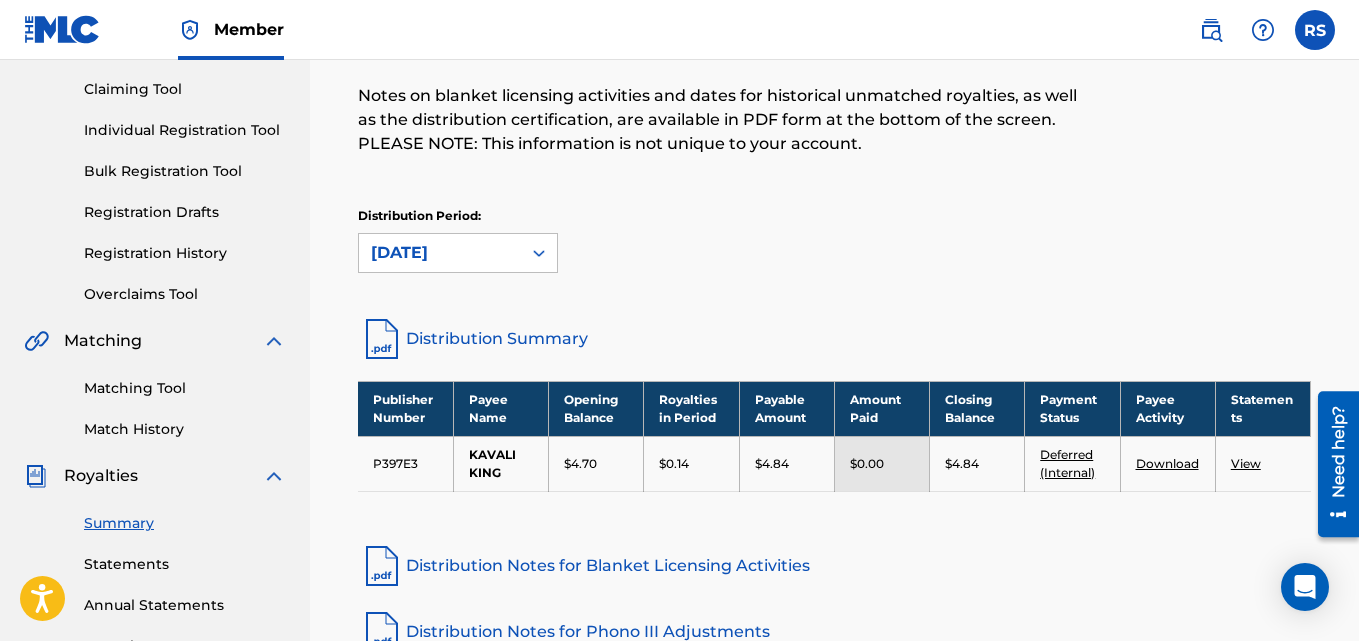 scroll, scrollTop: 161, scrollLeft: 0, axis: vertical 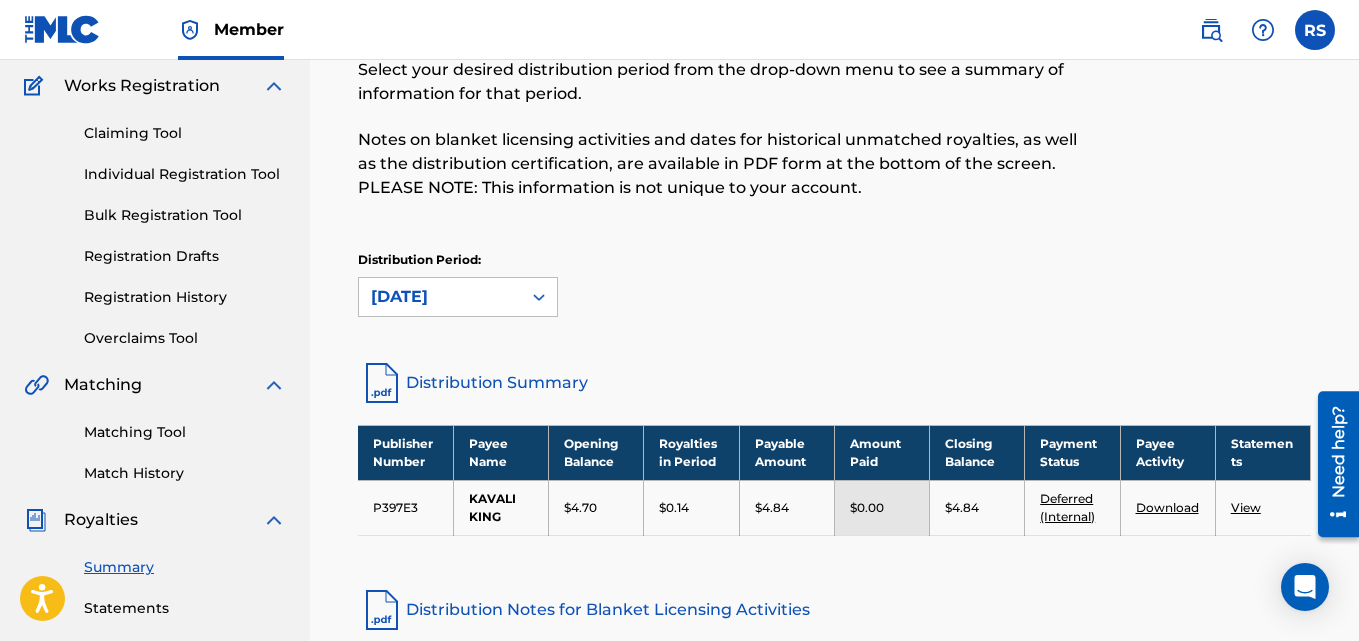 click on "Claiming Tool" at bounding box center (185, 133) 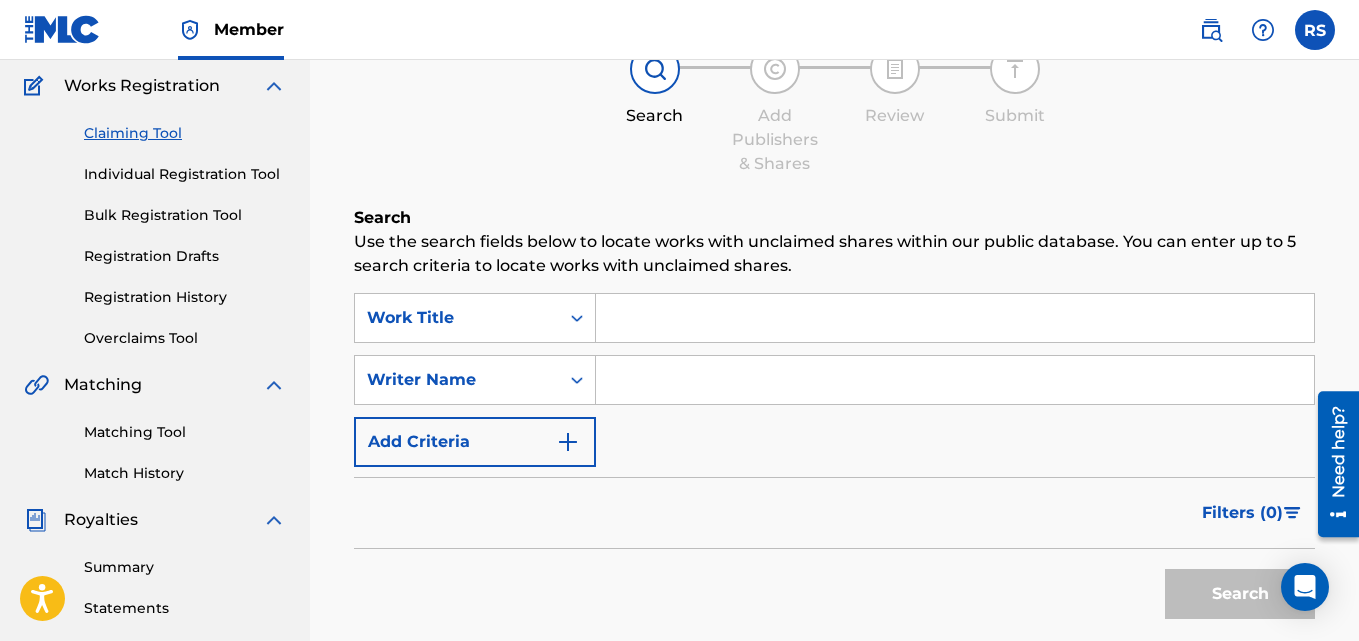scroll, scrollTop: 0, scrollLeft: 0, axis: both 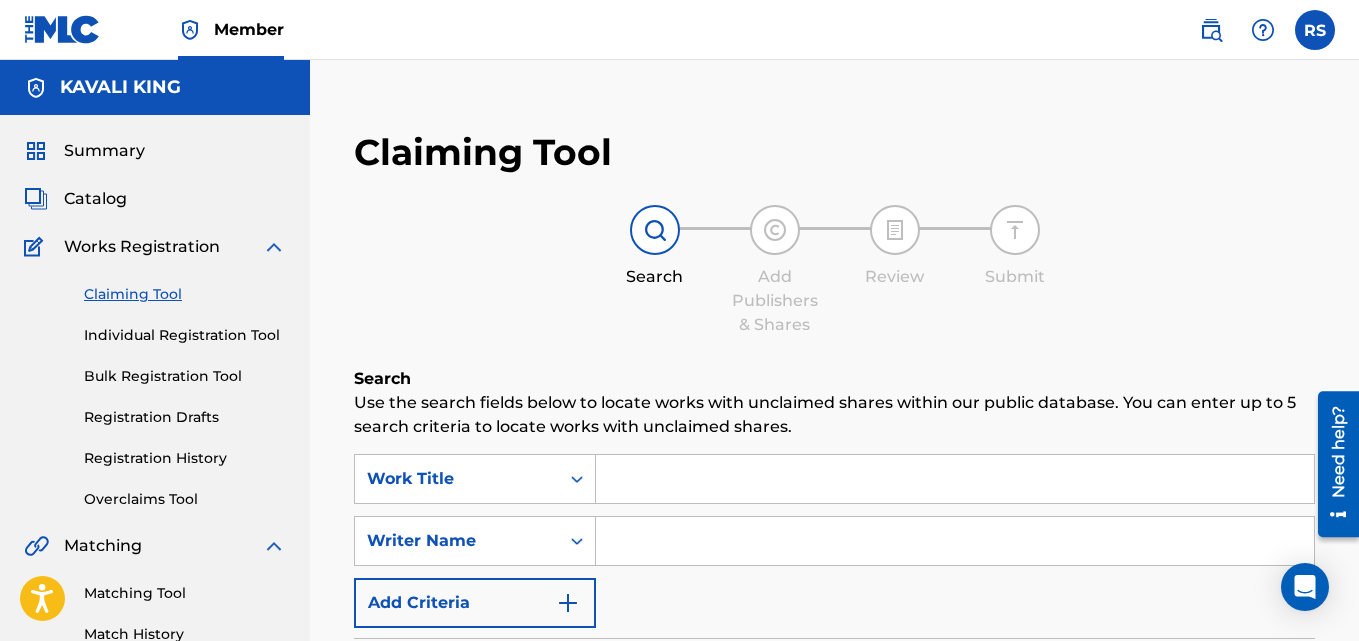 drag, startPoint x: 1359, startPoint y: 261, endPoint x: 1365, endPoint y: 345, distance: 84.21401 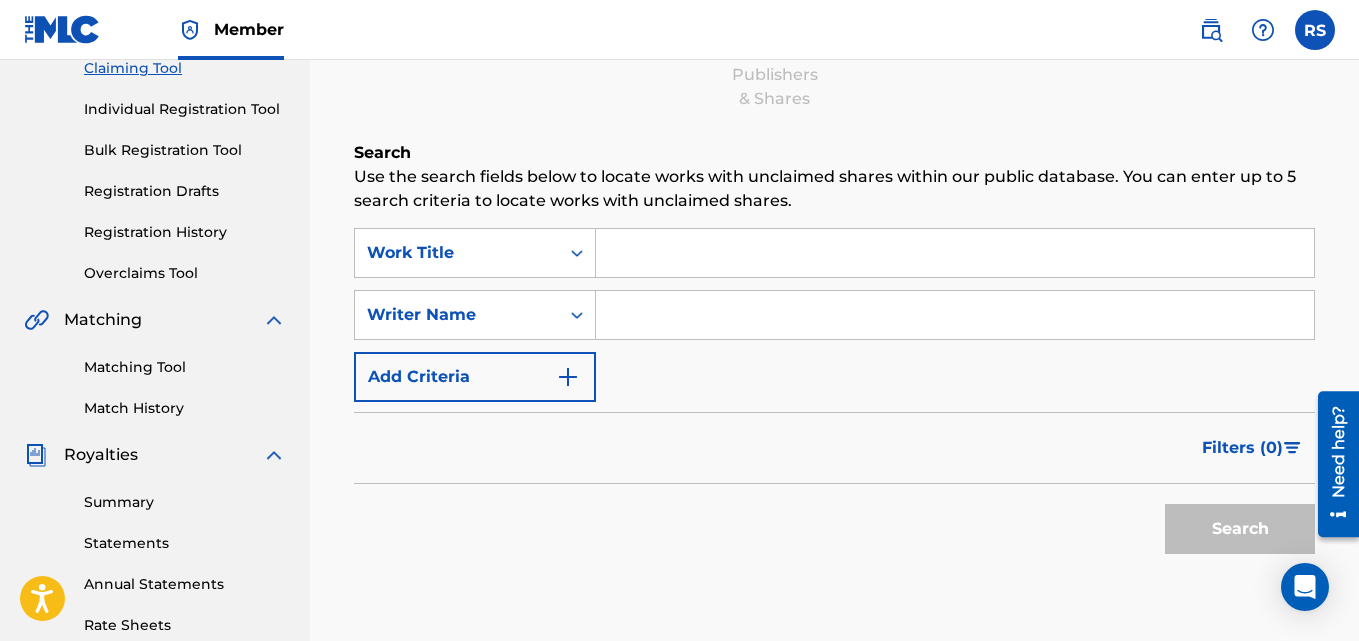 scroll, scrollTop: 73, scrollLeft: 0, axis: vertical 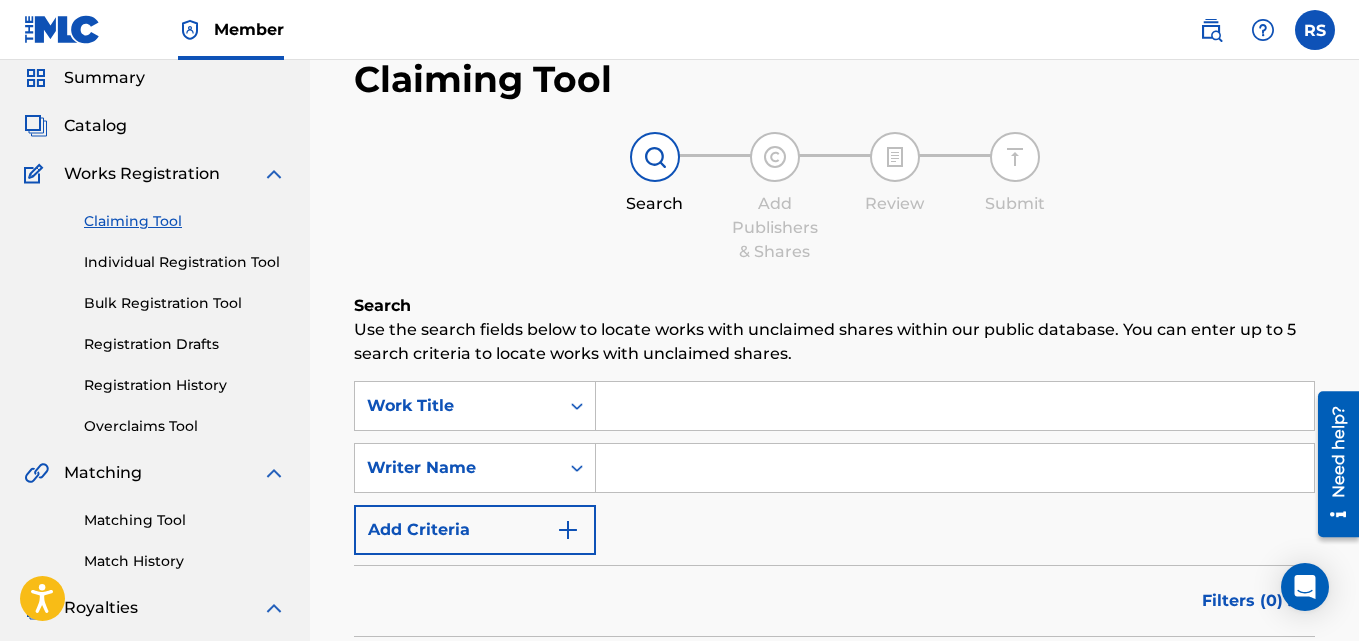 click on "Registration History" at bounding box center (185, 385) 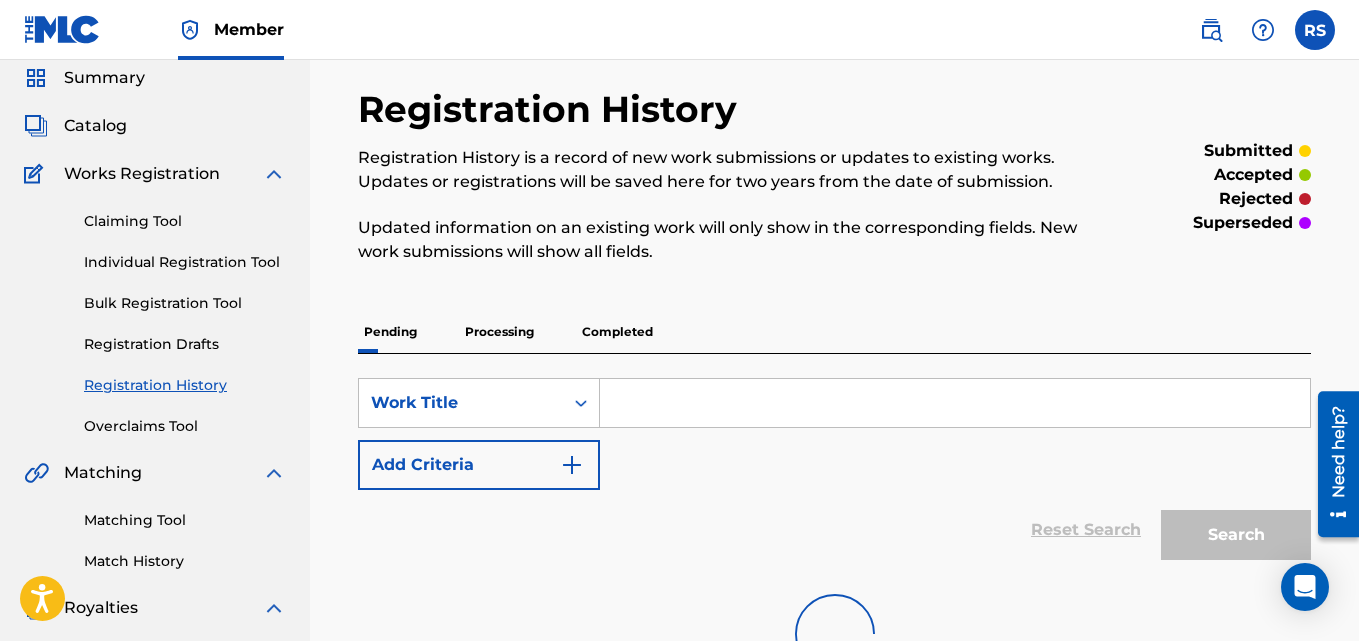 scroll, scrollTop: 0, scrollLeft: 0, axis: both 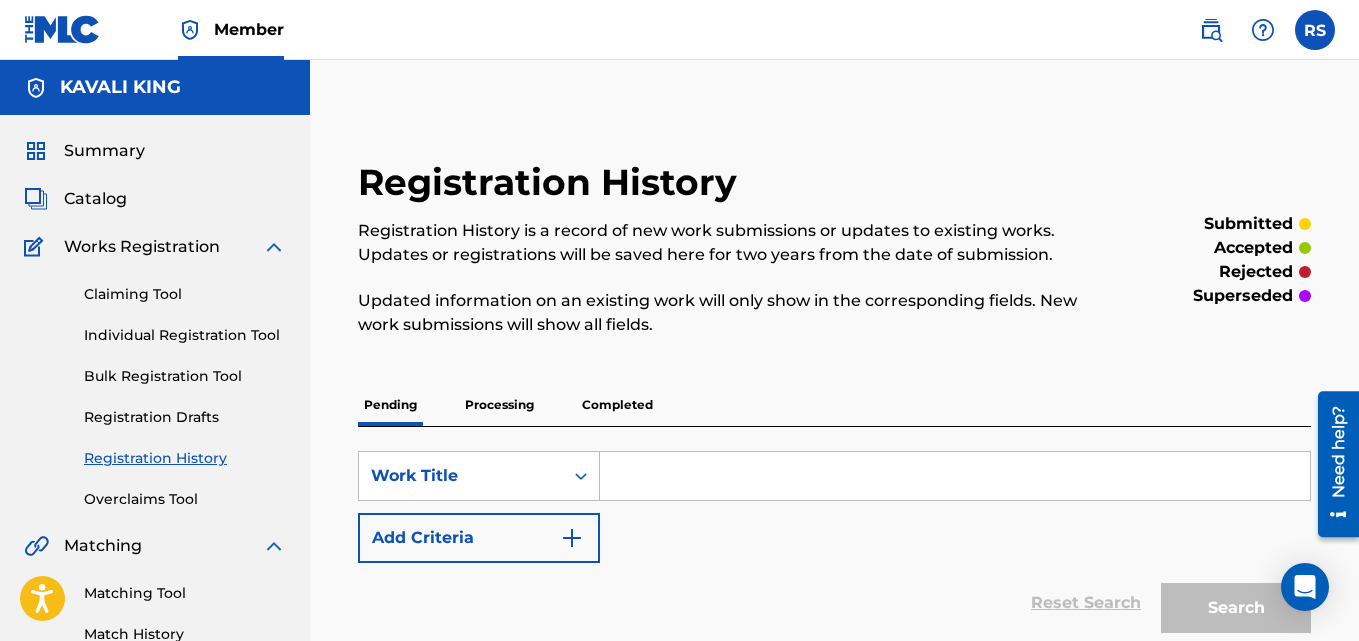 click on "Individual Registration Tool" at bounding box center [185, 335] 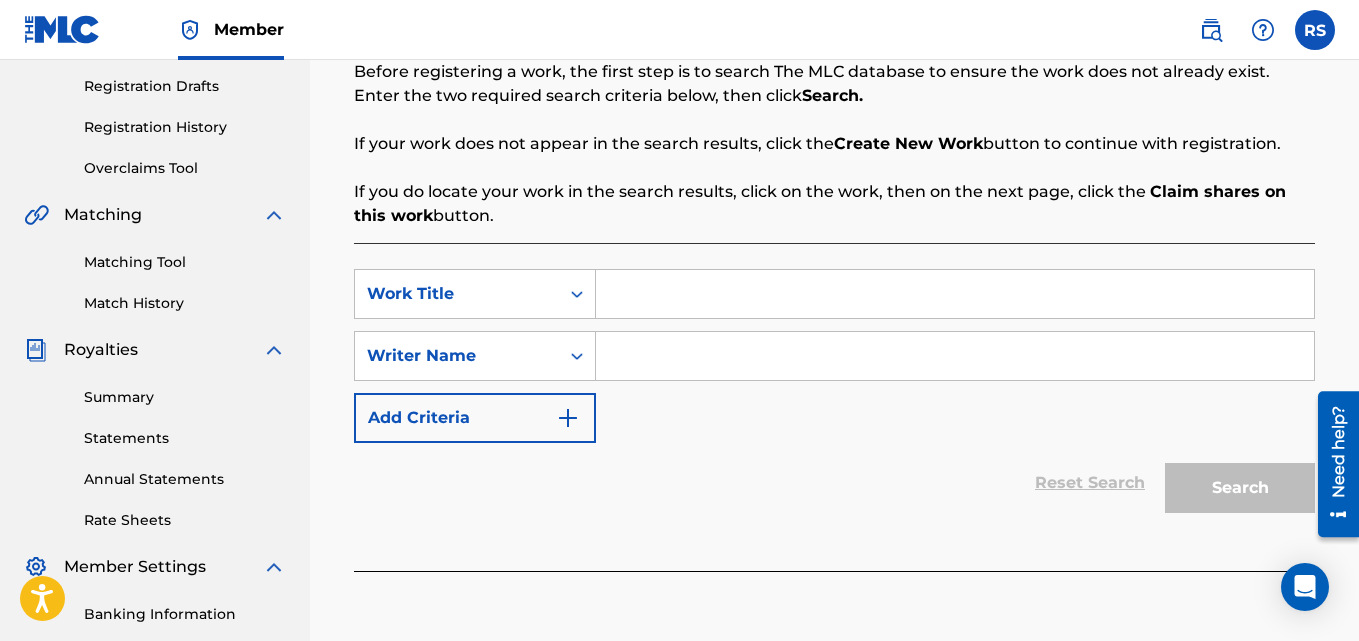 scroll, scrollTop: 328, scrollLeft: 0, axis: vertical 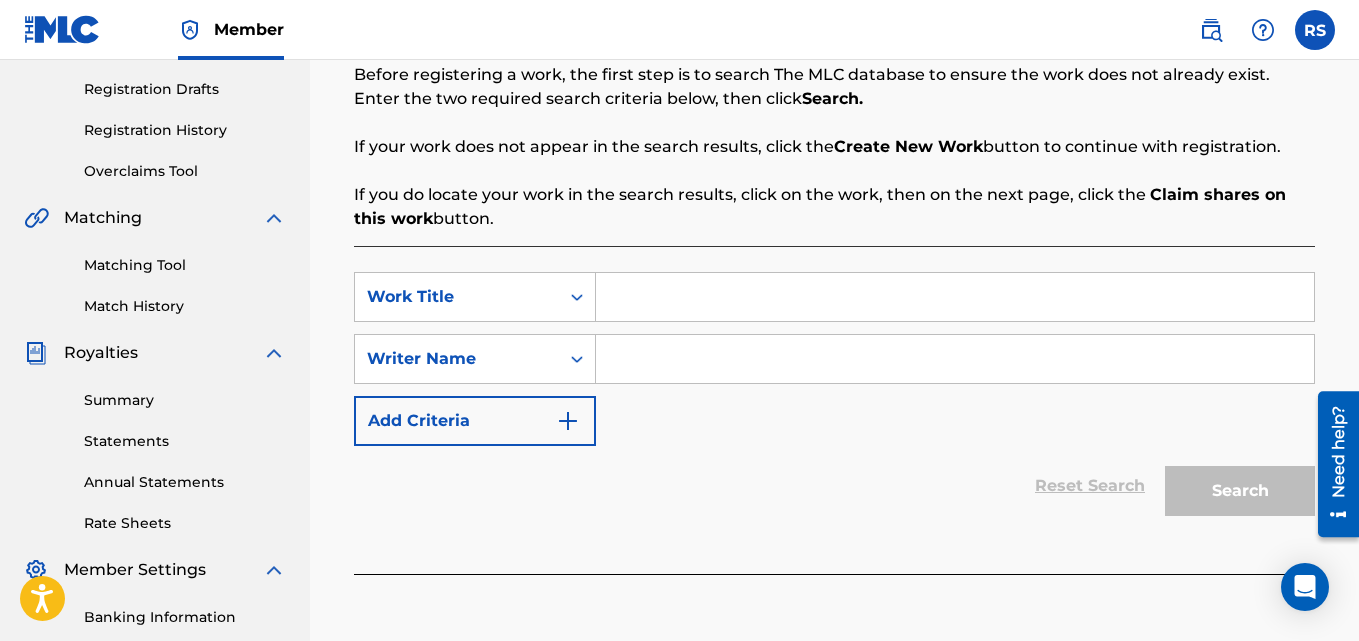 click at bounding box center (955, 297) 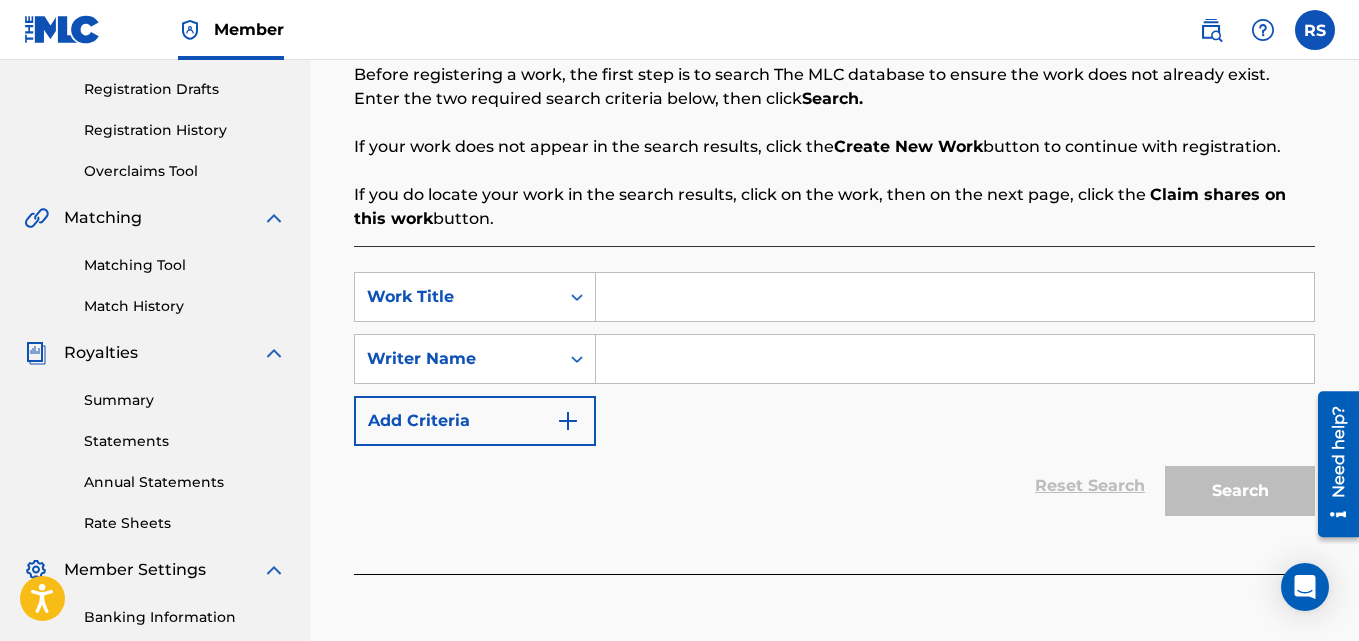 click at bounding box center [955, 359] 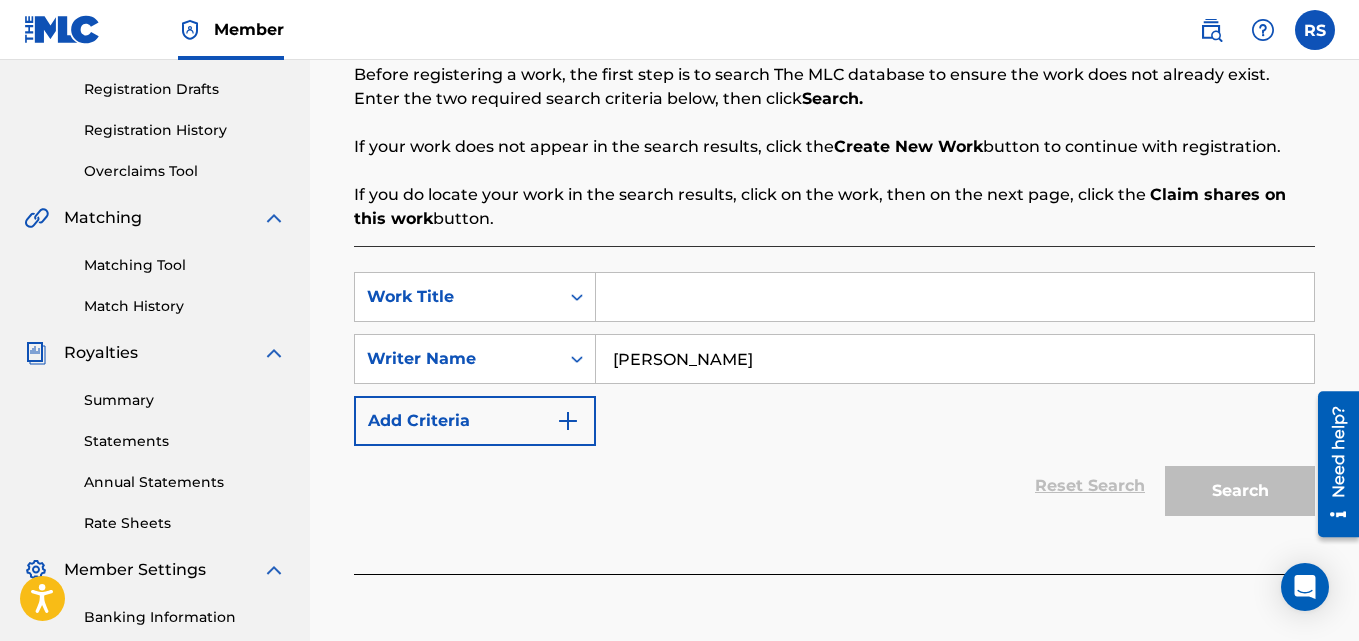 type on "[PERSON_NAME]" 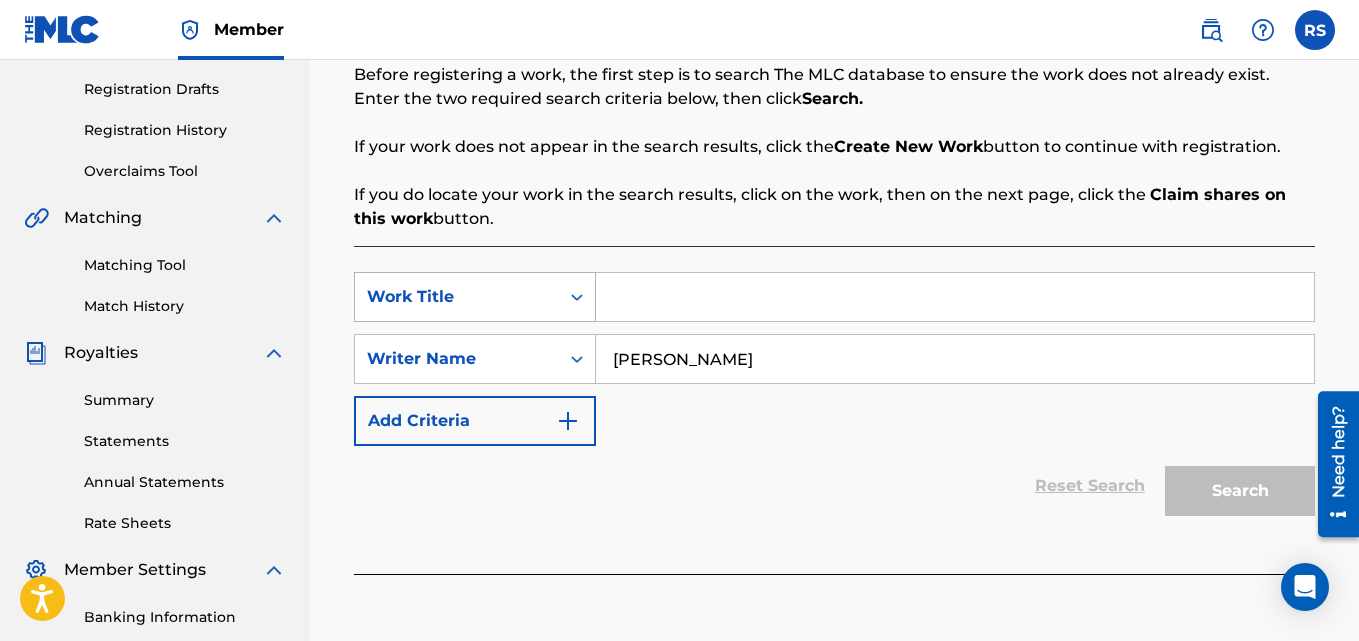 click 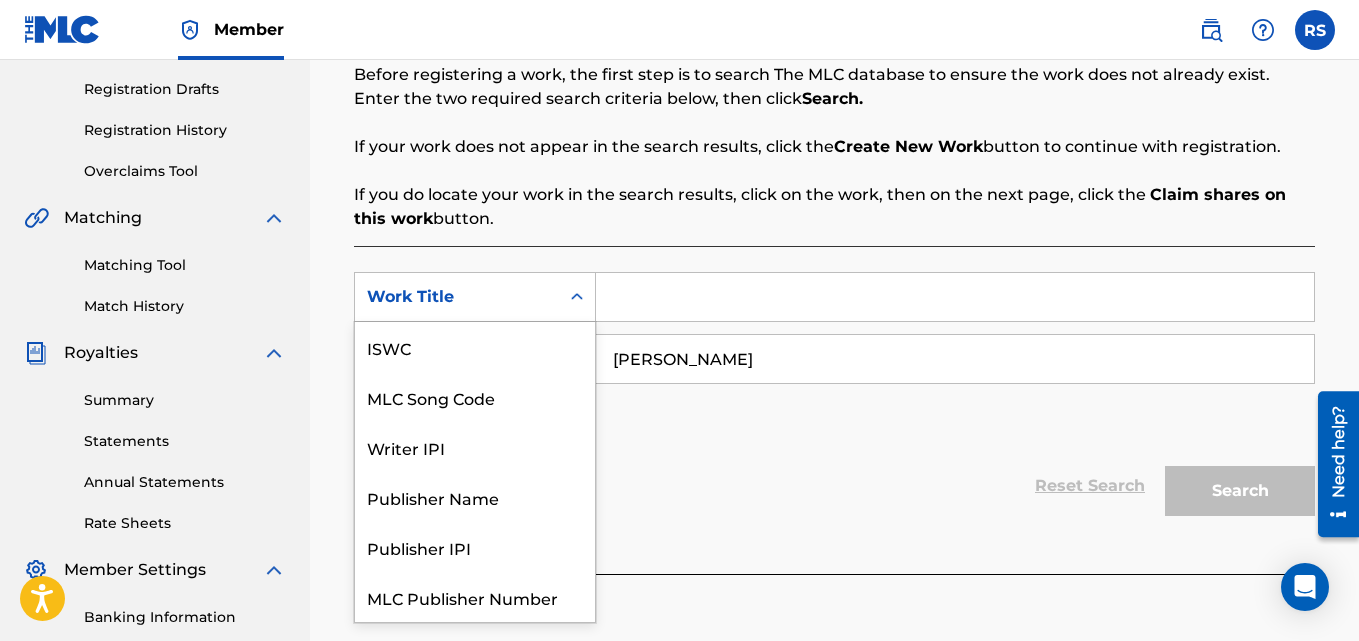 scroll, scrollTop: 50, scrollLeft: 0, axis: vertical 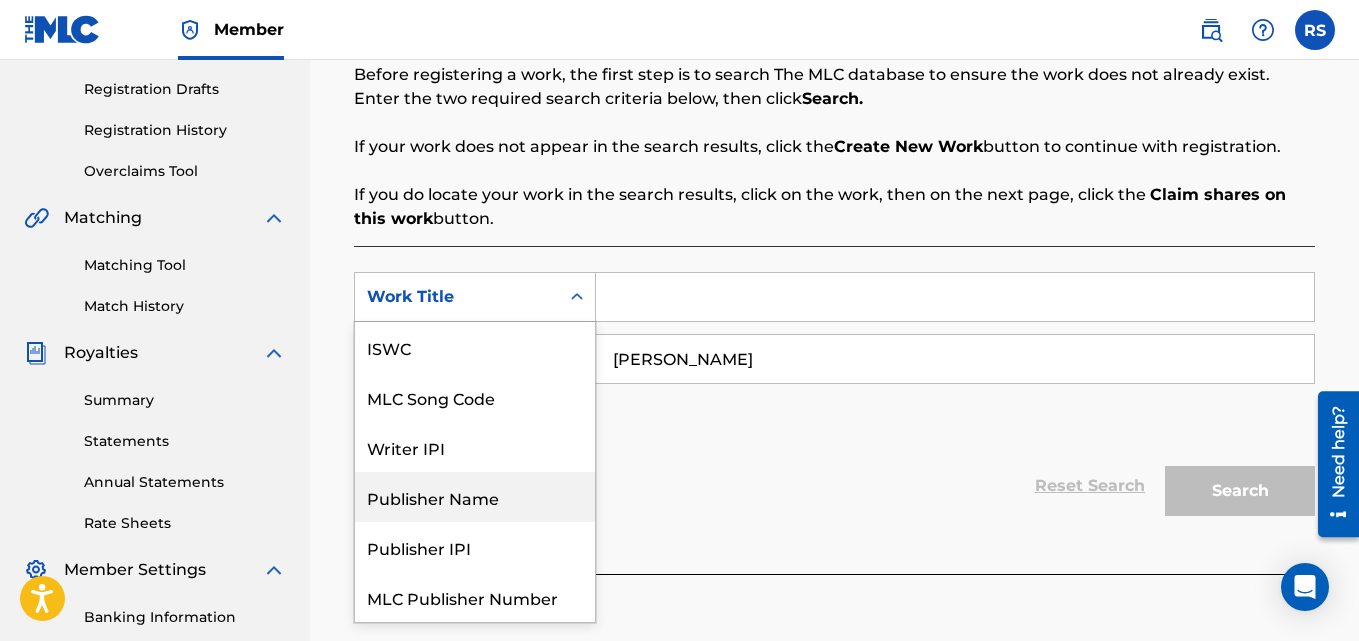 click at bounding box center (955, 297) 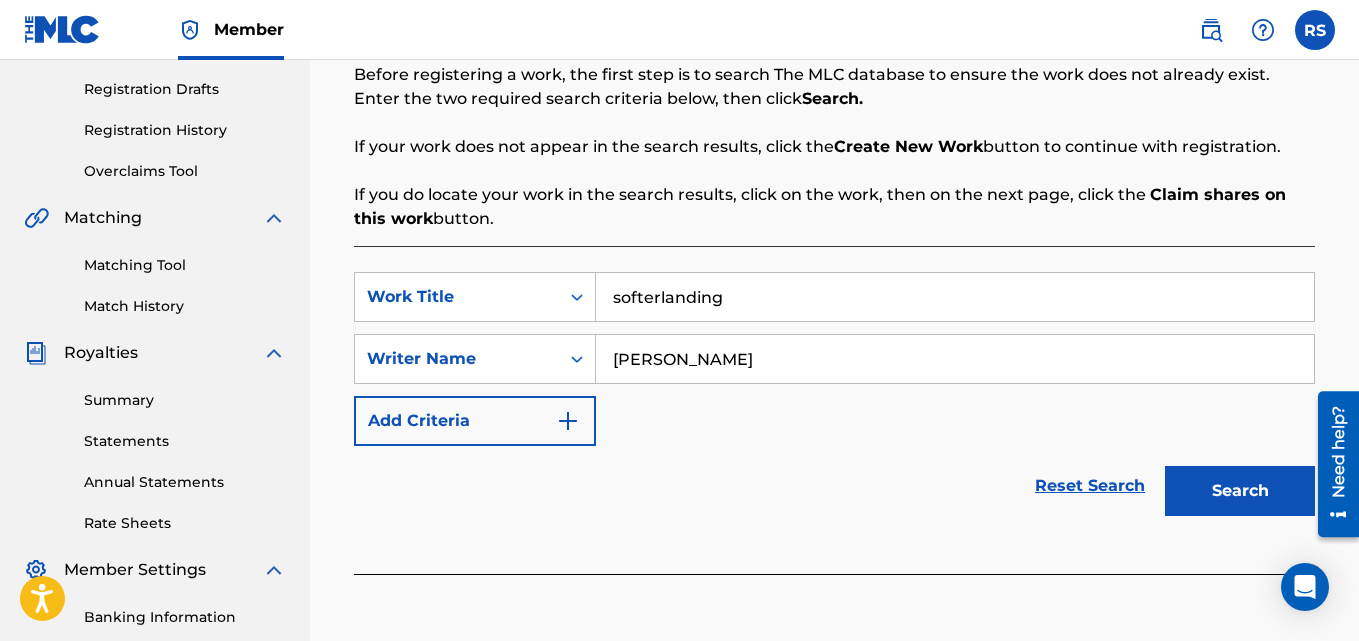 type on "softerlanding" 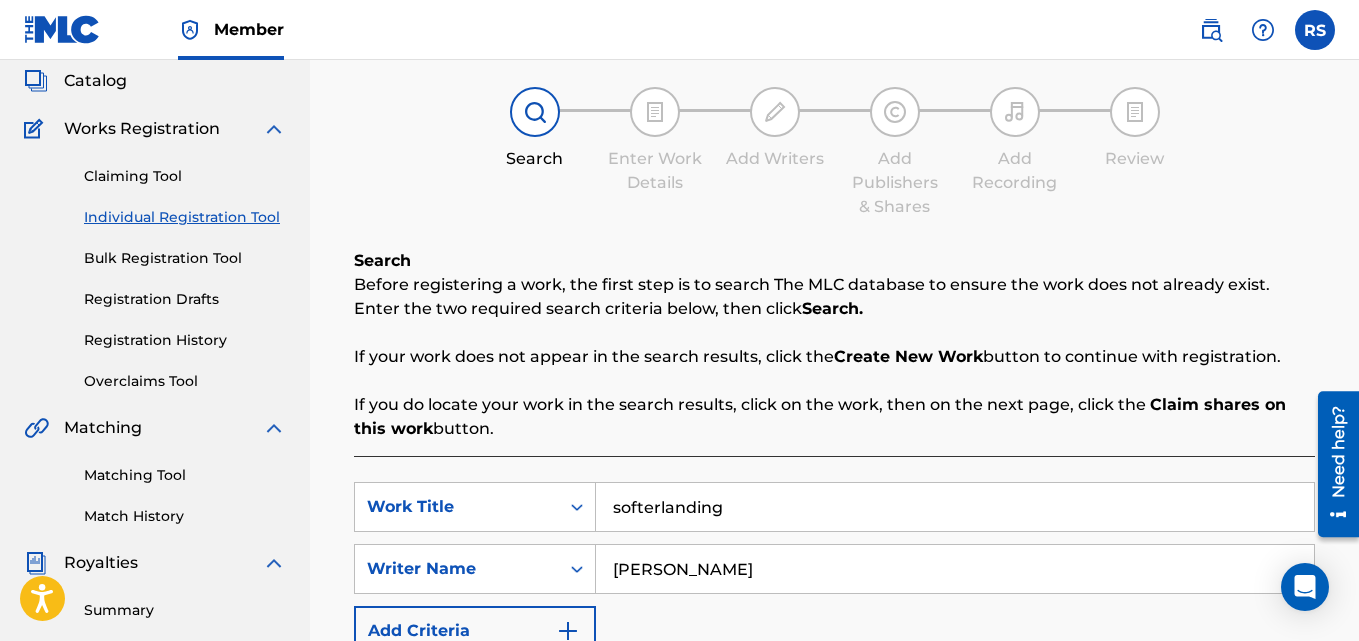 scroll, scrollTop: 110, scrollLeft: 0, axis: vertical 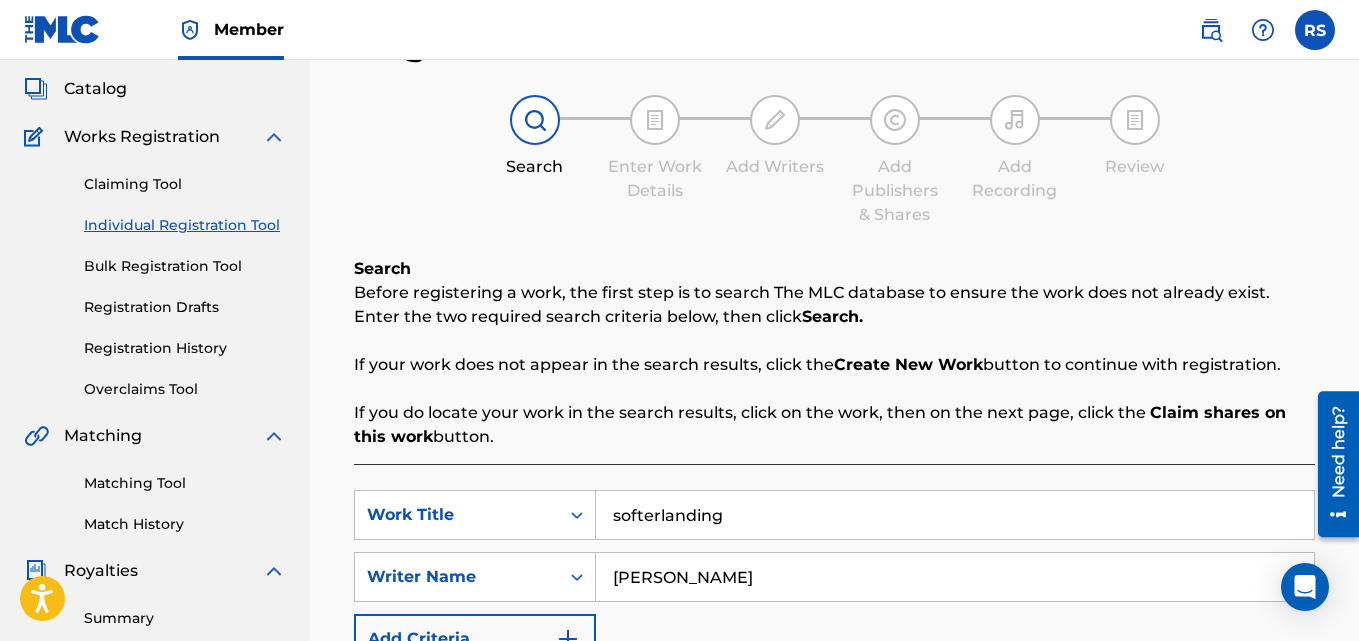 click on "Claiming Tool" at bounding box center [185, 184] 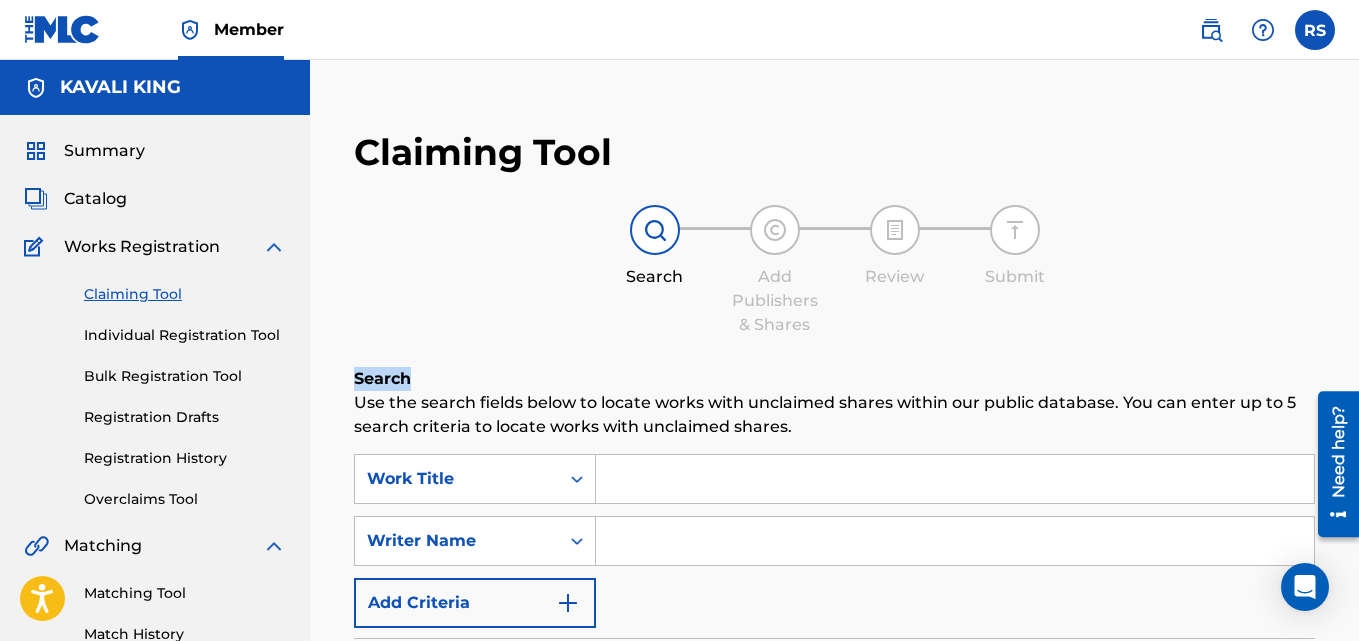drag, startPoint x: 1352, startPoint y: 275, endPoint x: 1365, endPoint y: 365, distance: 90.934044 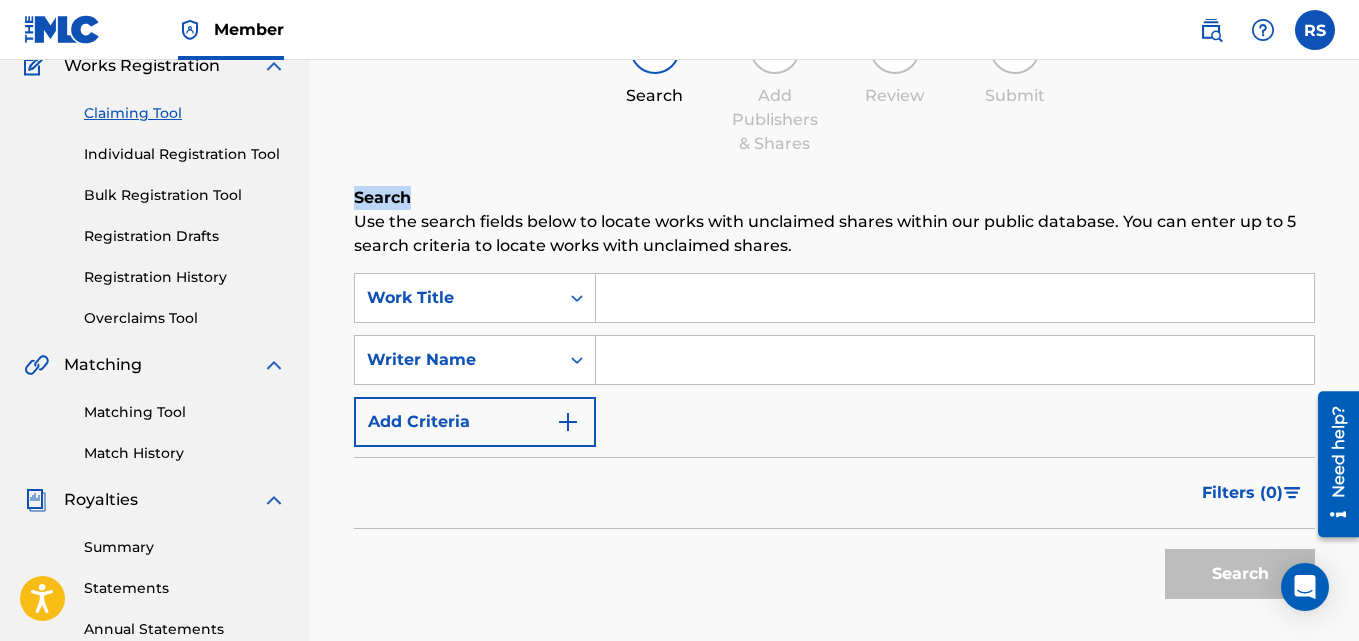 scroll, scrollTop: 192, scrollLeft: 0, axis: vertical 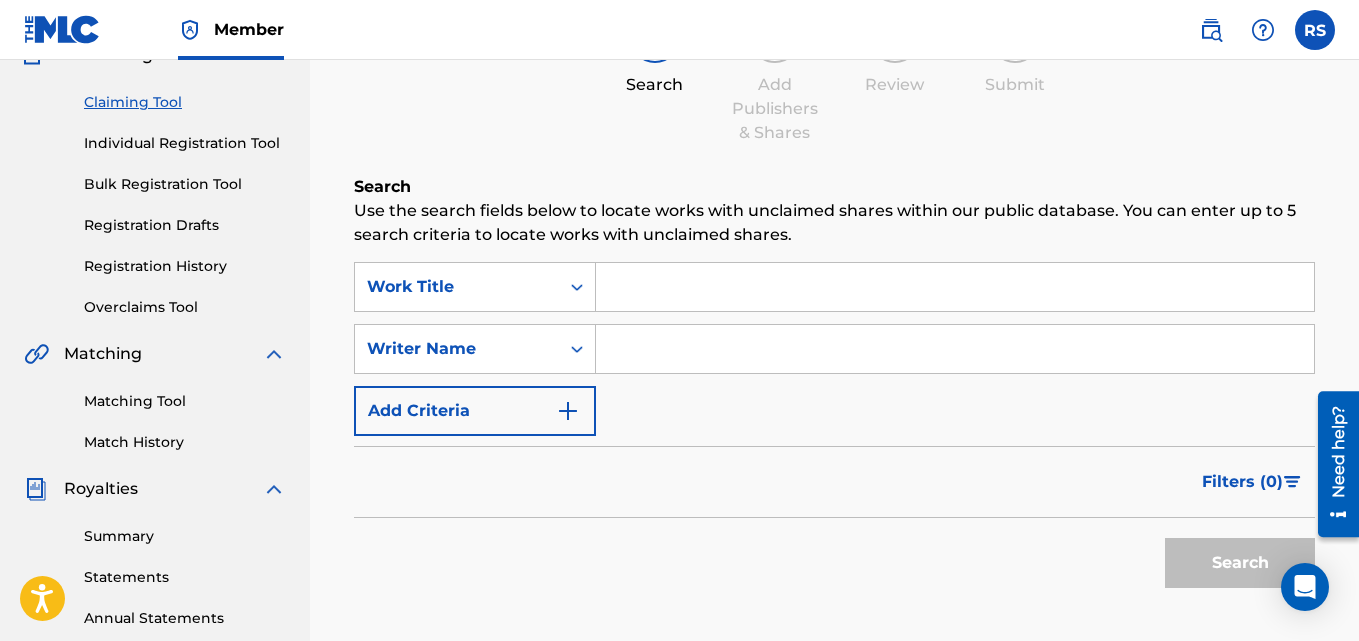 click at bounding box center (955, 287) 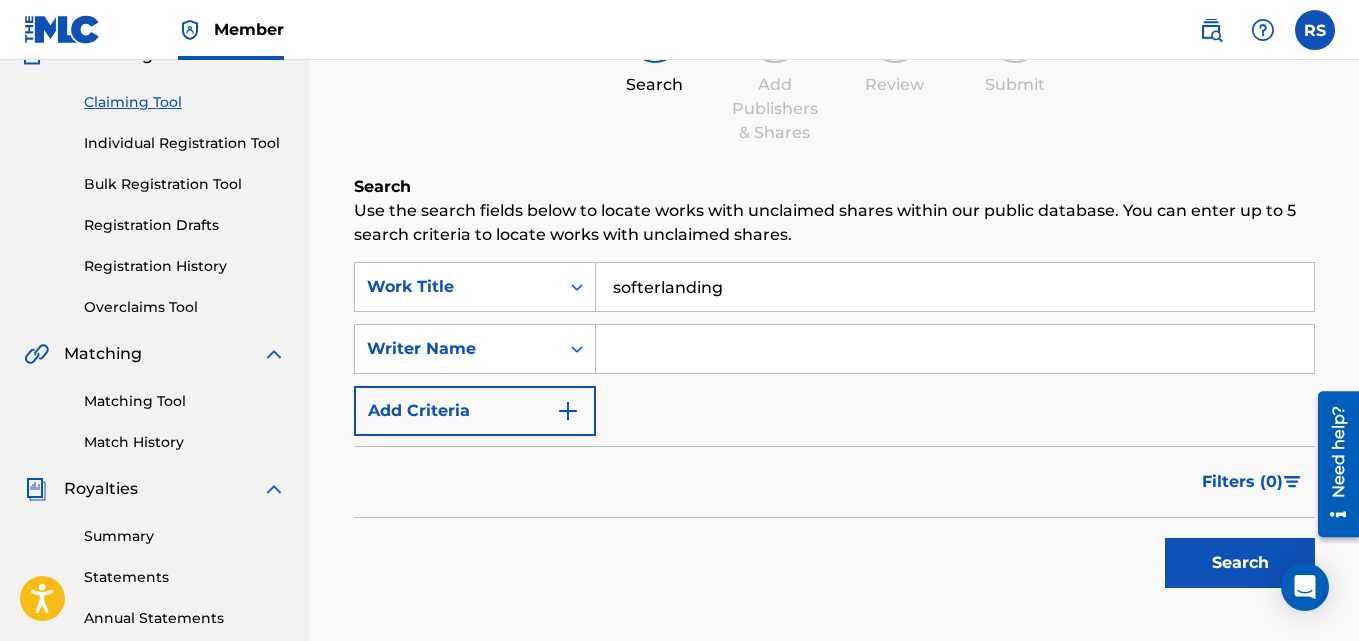 click on "softerlanding" at bounding box center [955, 287] 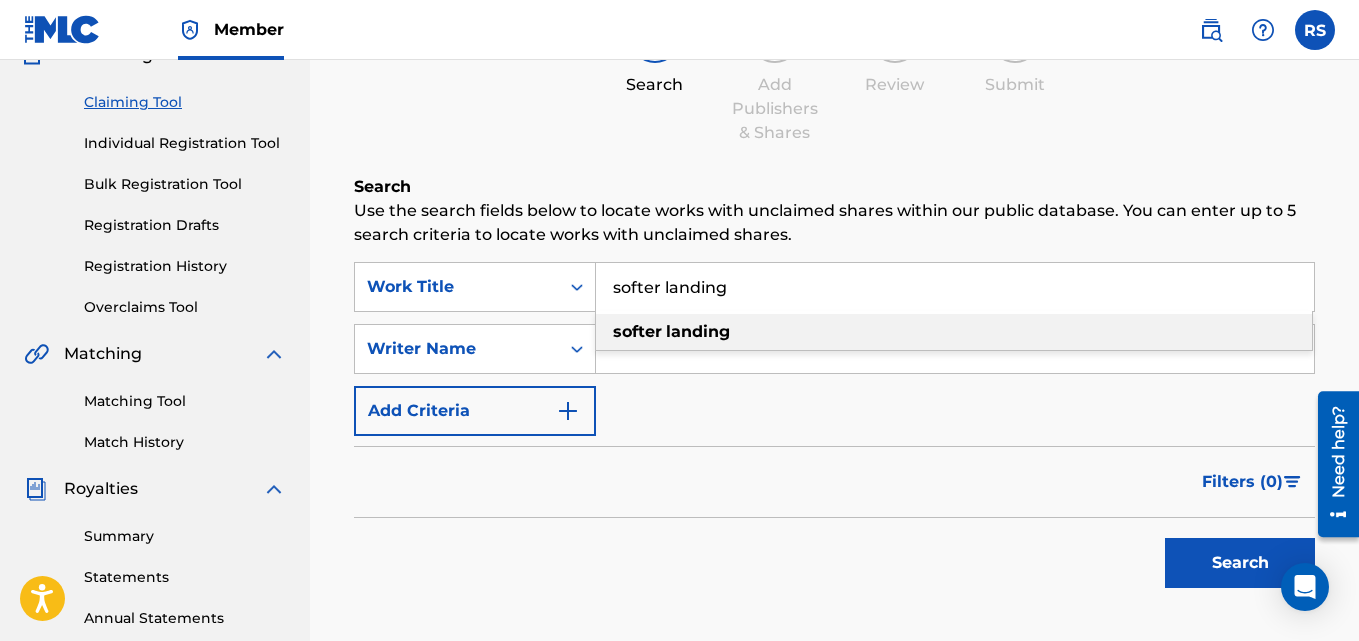 type on "softer landing" 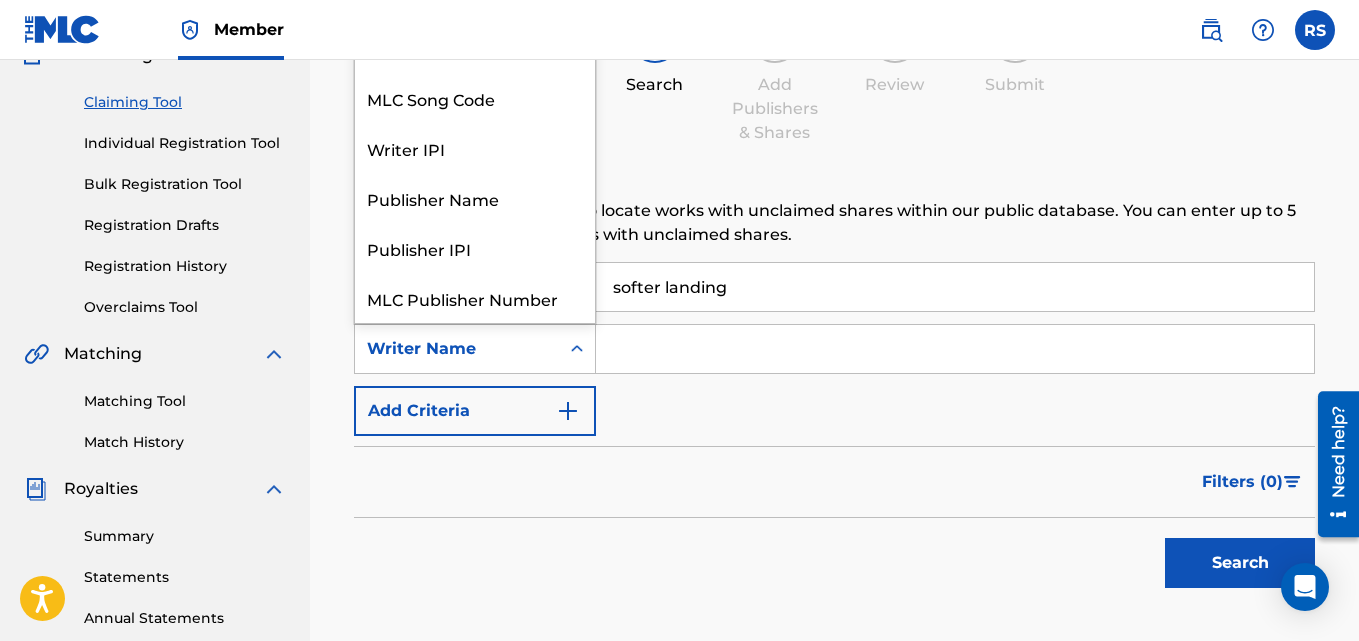 click 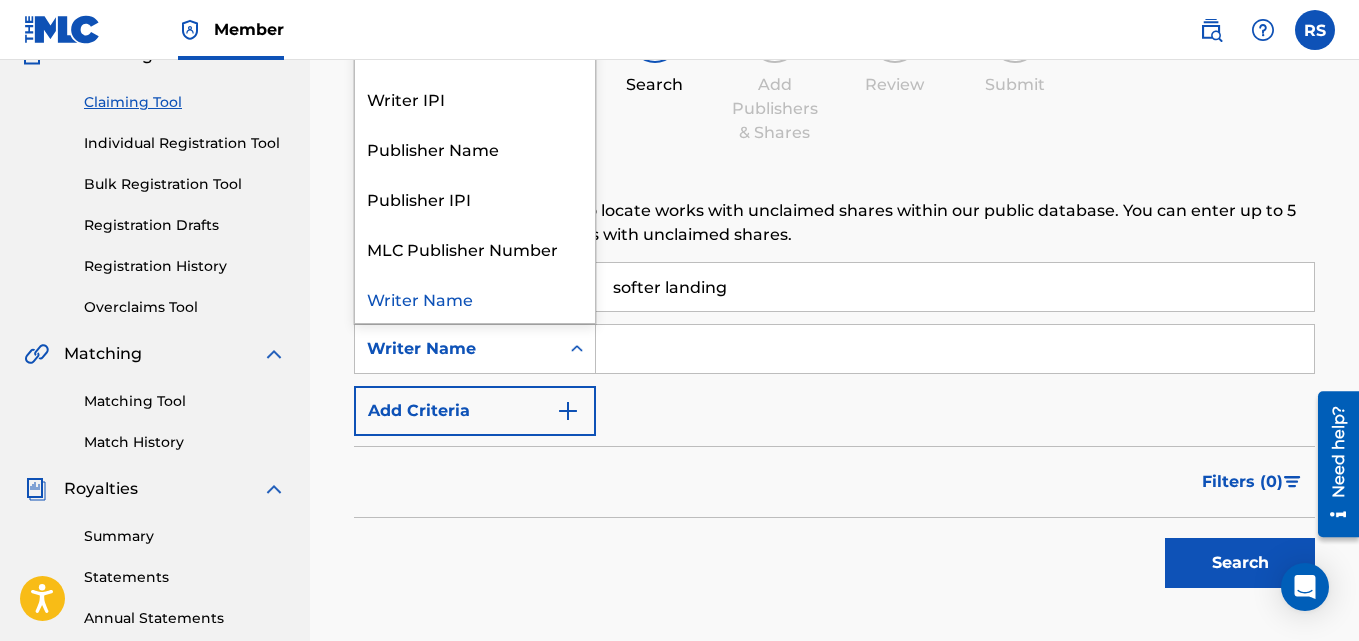 scroll, scrollTop: 0, scrollLeft: 0, axis: both 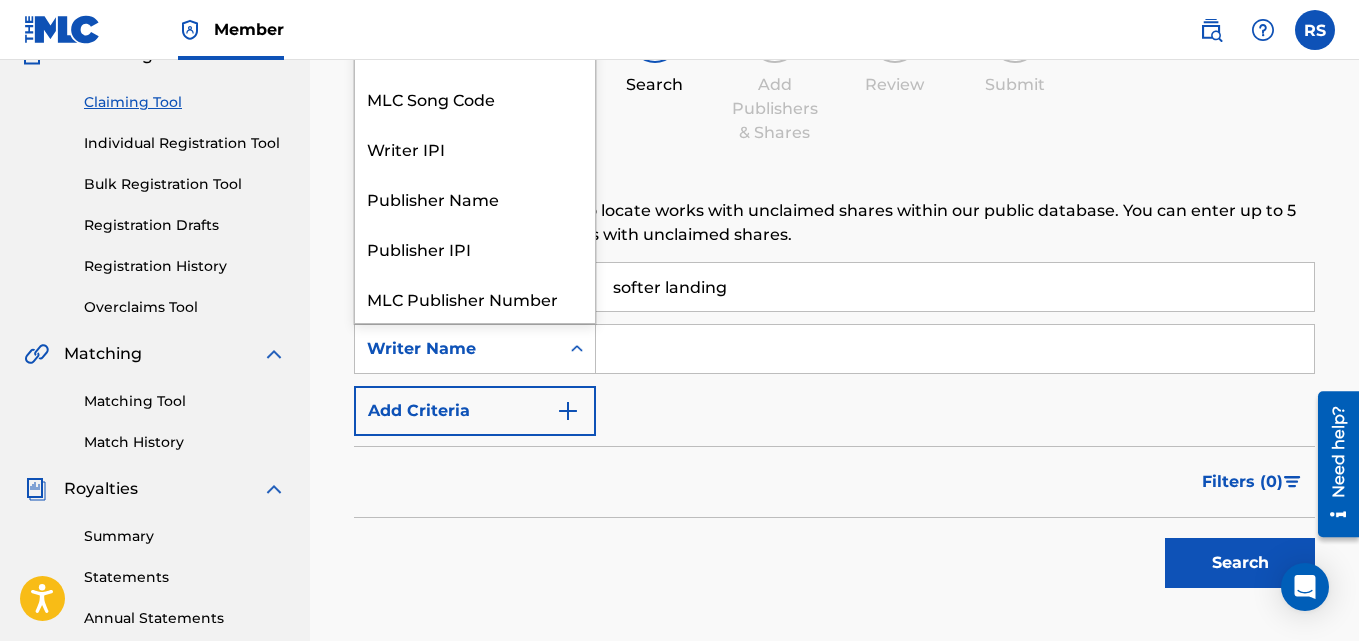 click at bounding box center (955, 349) 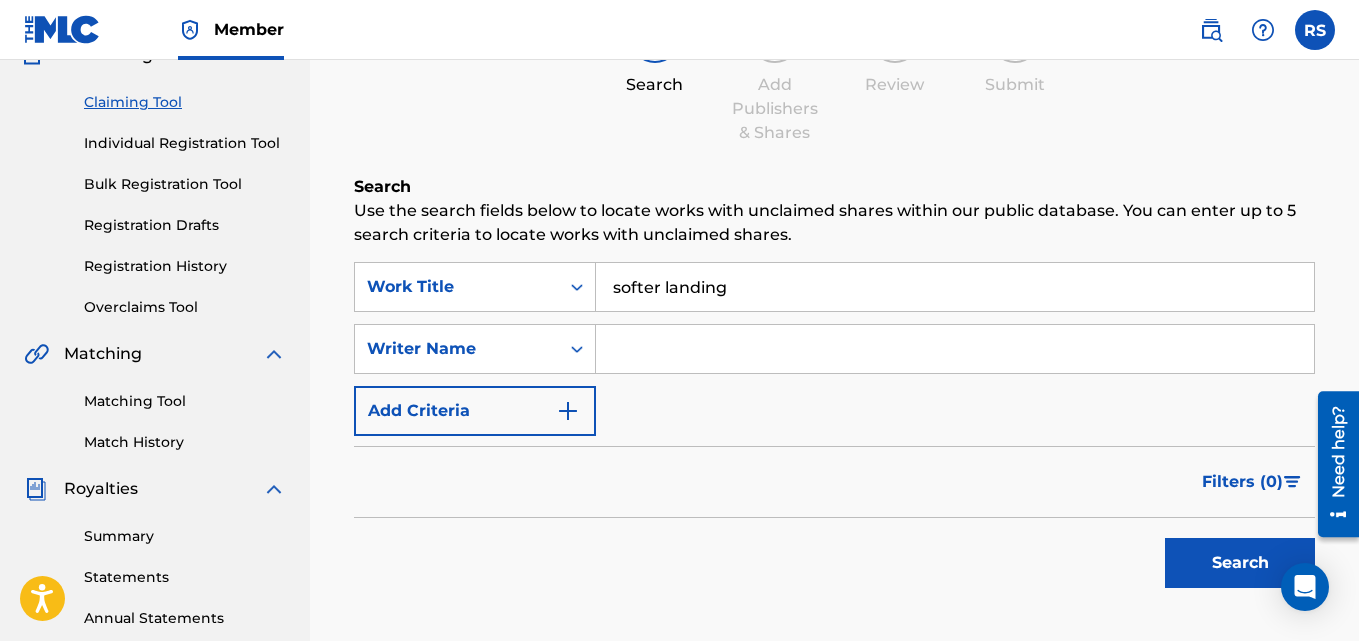 type on "[PERSON_NAME]" 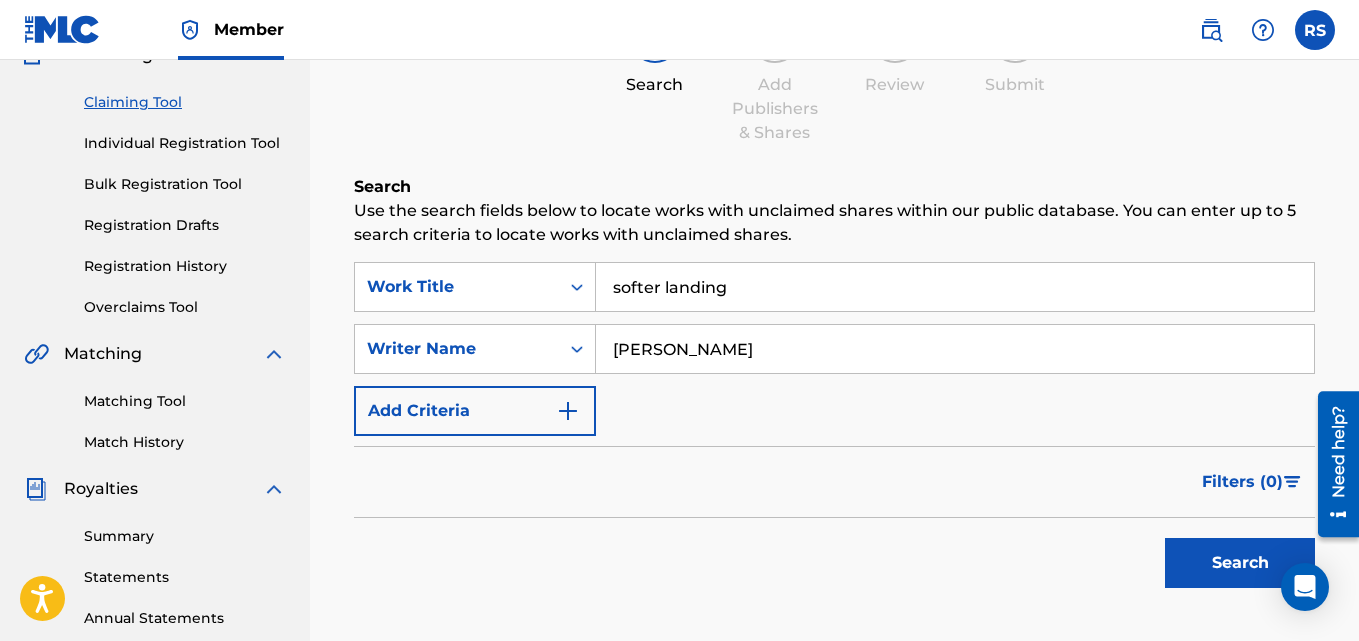 click on "Search" at bounding box center [1240, 563] 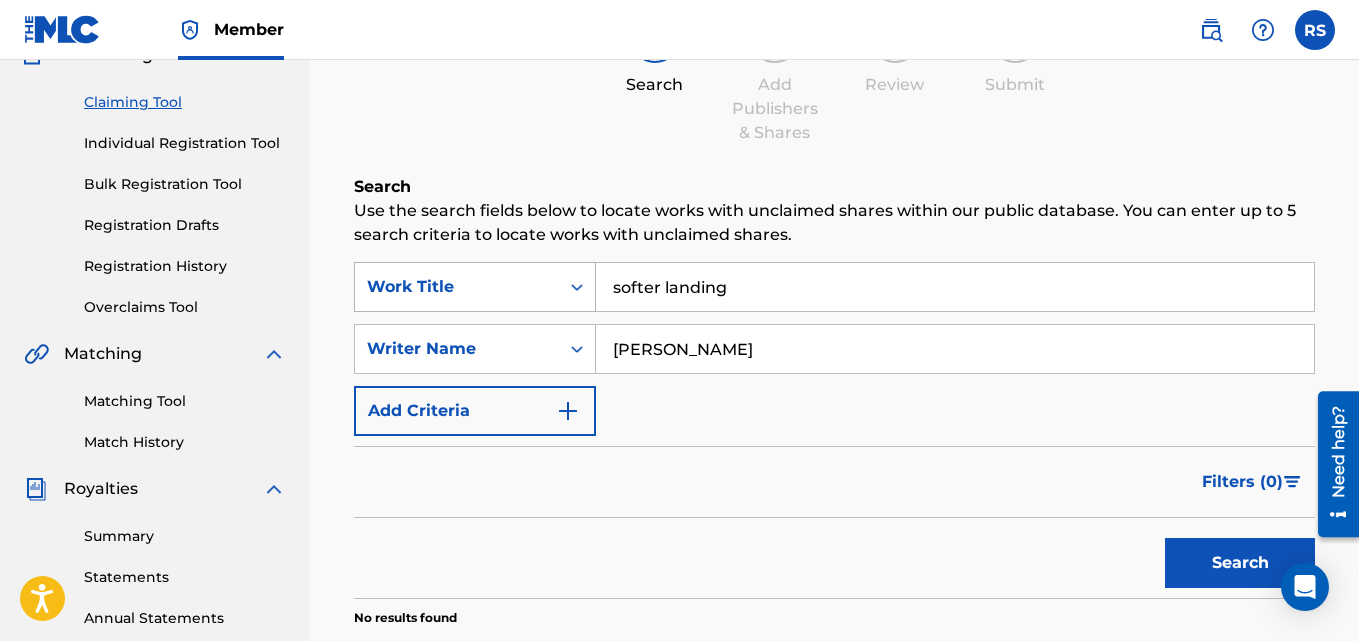 drag, startPoint x: 771, startPoint y: 307, endPoint x: 568, endPoint y: 272, distance: 205.99515 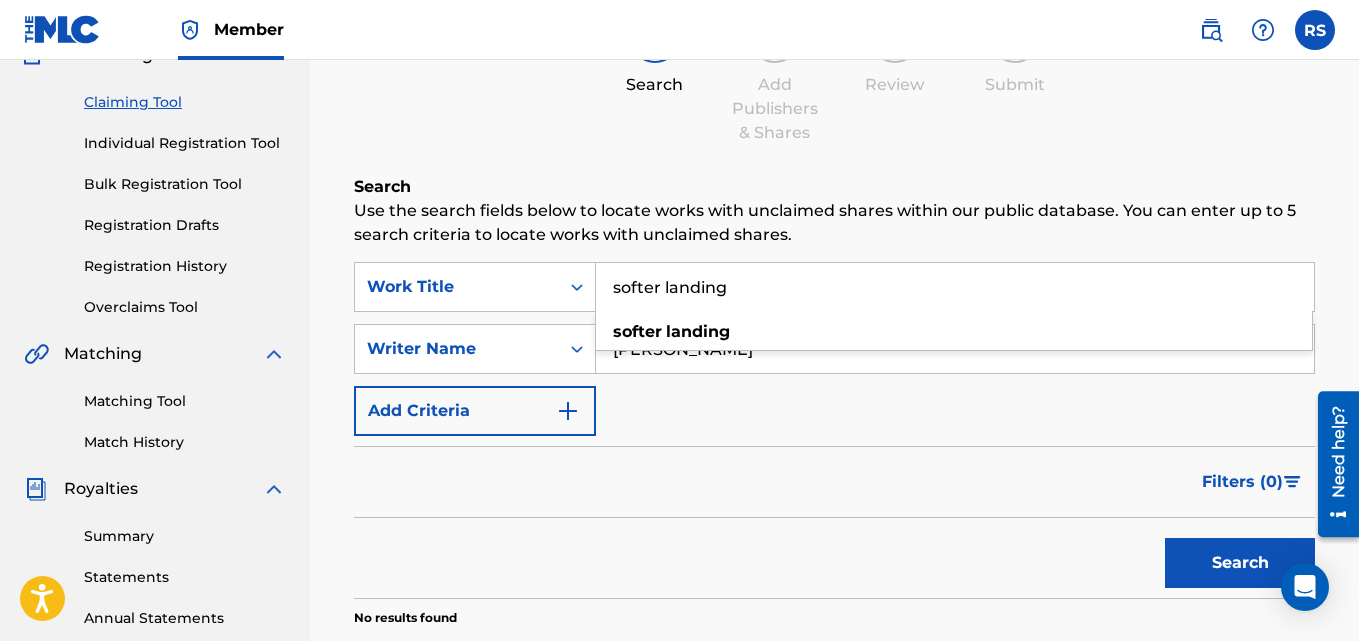 click on "SearchWithCriteria0ef30dcf-7983-4649-8aaf-5dc27e80beab Work Title softer landing softer   landing SearchWithCriteriaed89ee13-ee12-4497-81b2-24cae2decd8a Writer Name [PERSON_NAME] Add Criteria" at bounding box center [834, 349] 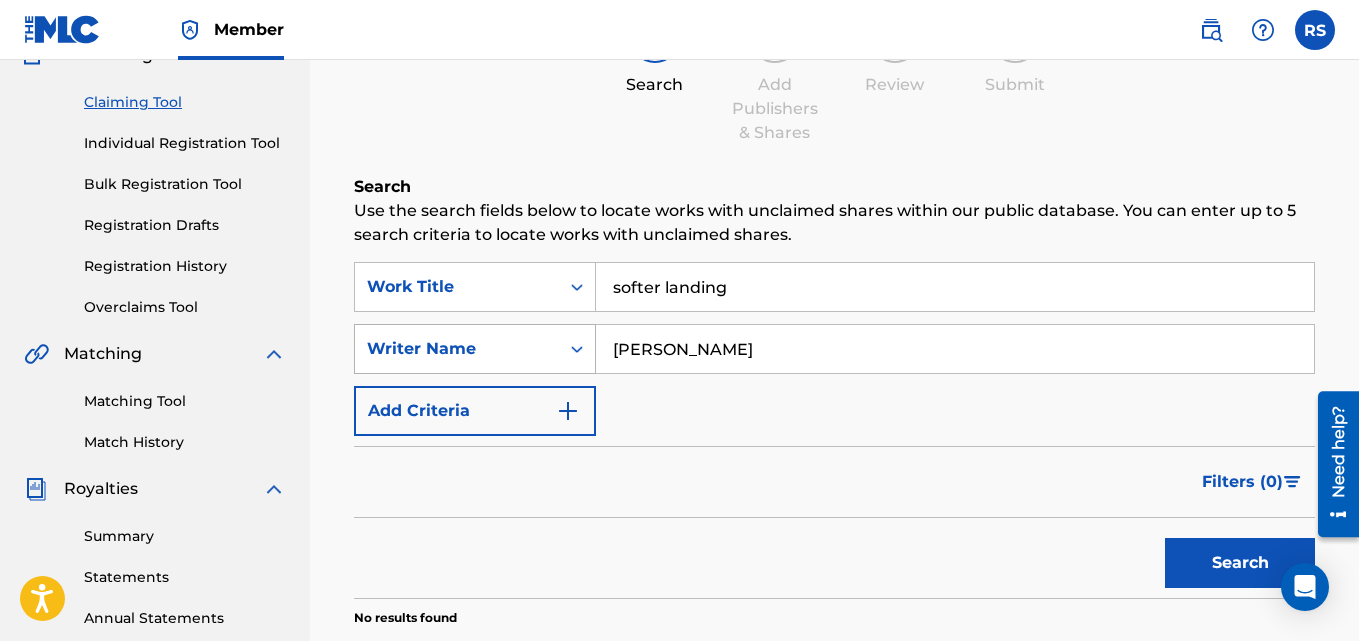 click at bounding box center [577, 349] 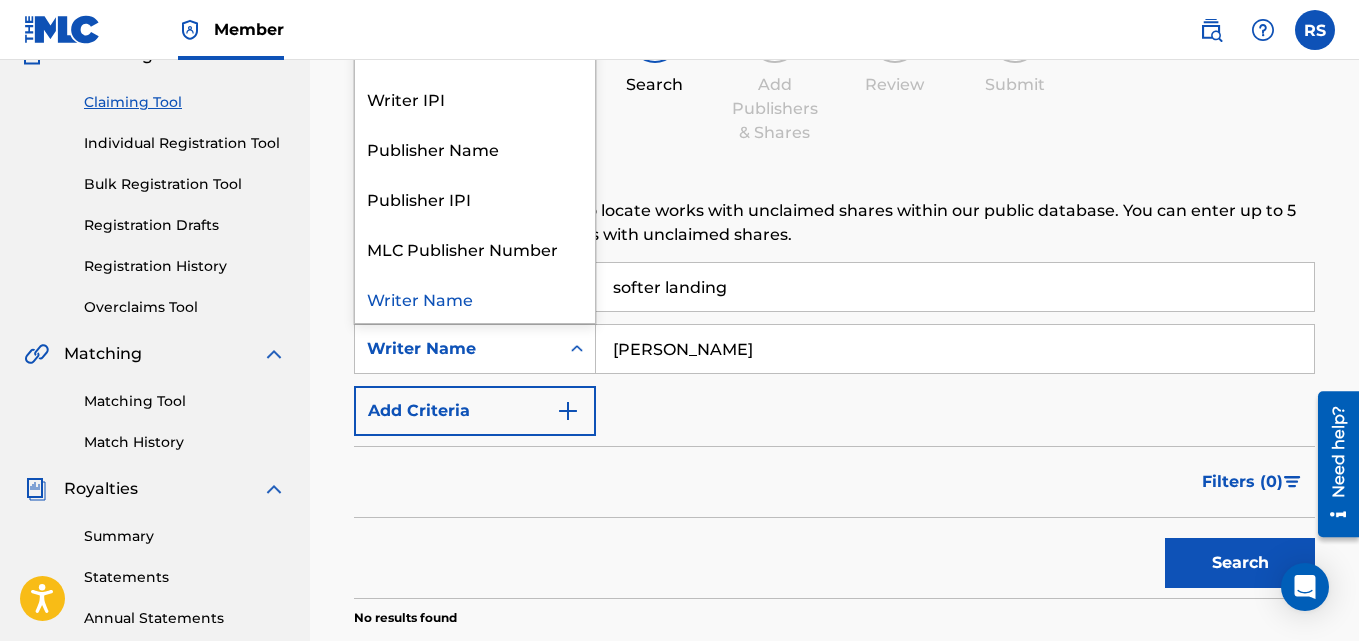scroll, scrollTop: 0, scrollLeft: 0, axis: both 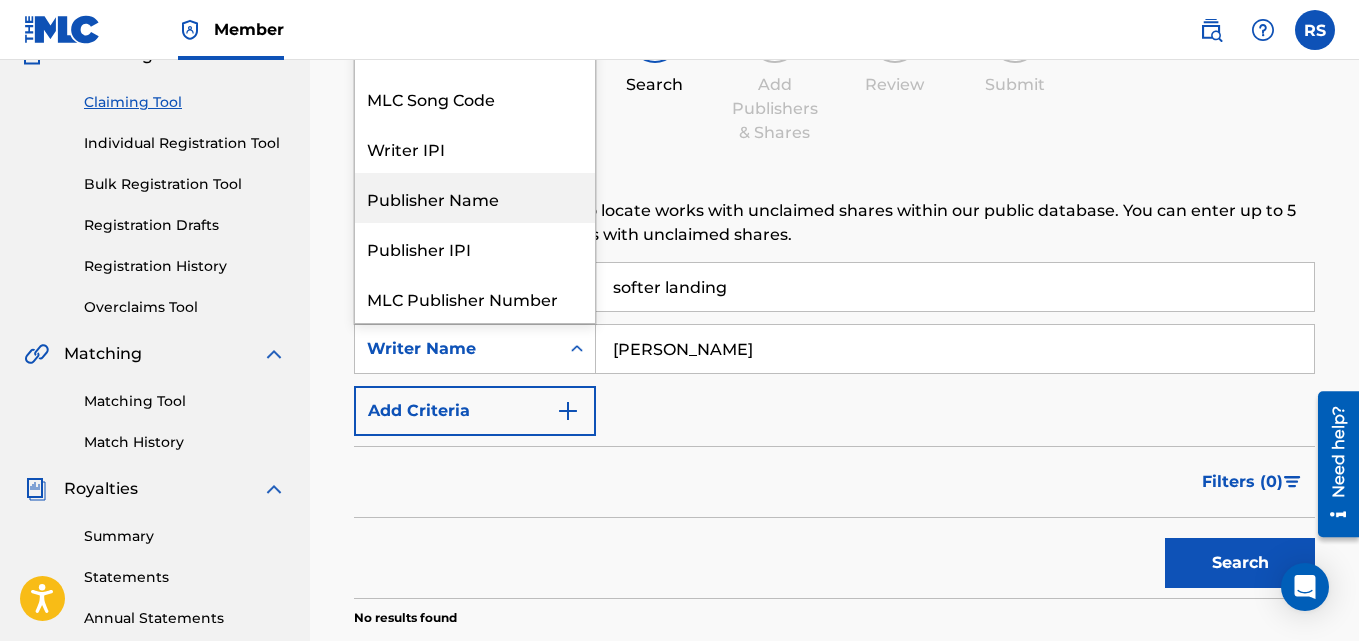 click on "Publisher Name" at bounding box center (475, 198) 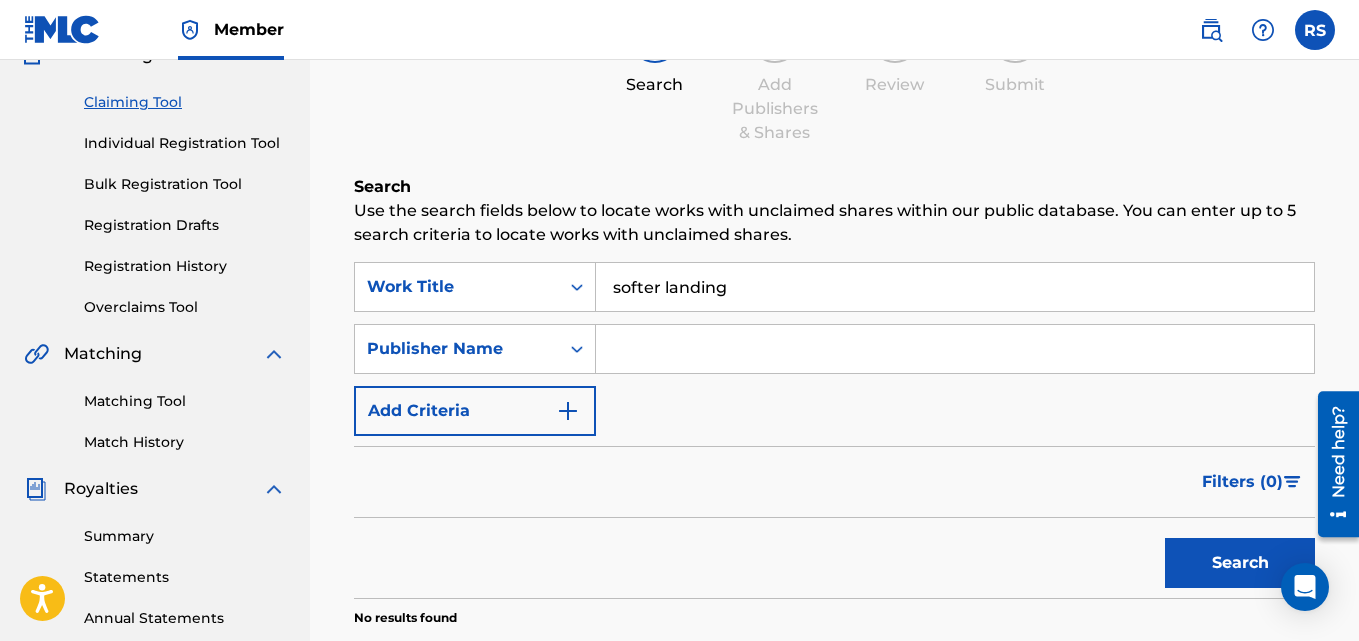 click at bounding box center (955, 349) 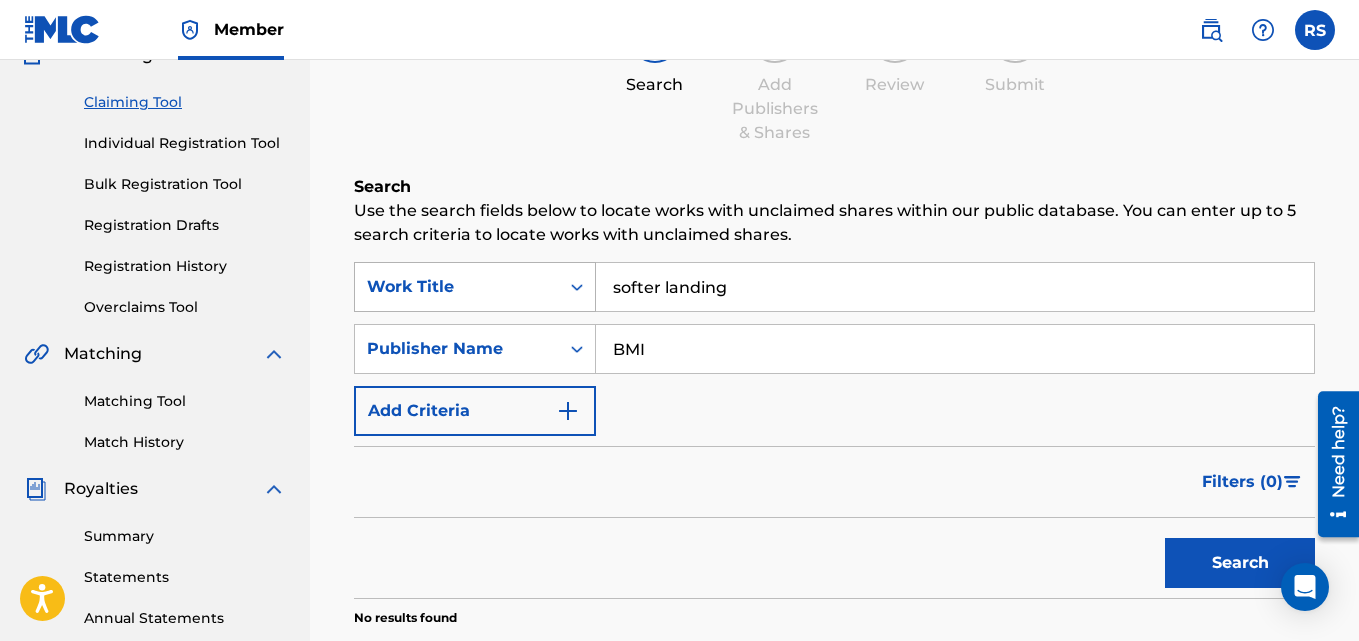 type on "BMI" 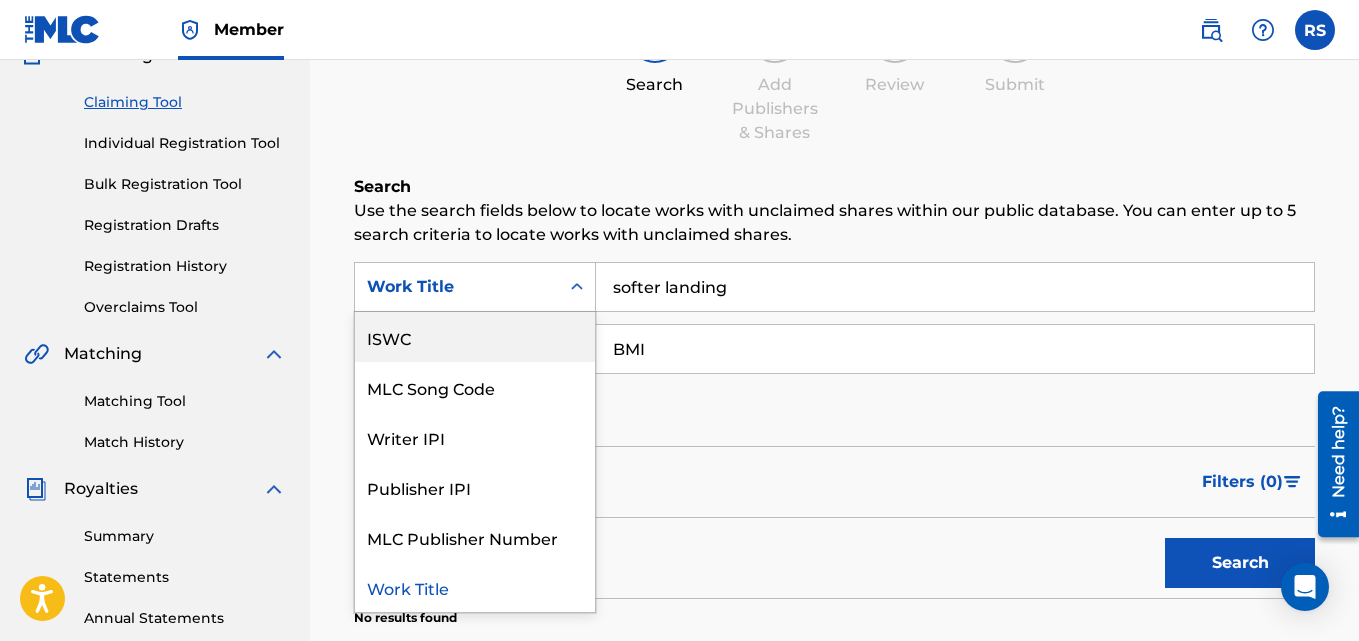 scroll, scrollTop: 0, scrollLeft: 0, axis: both 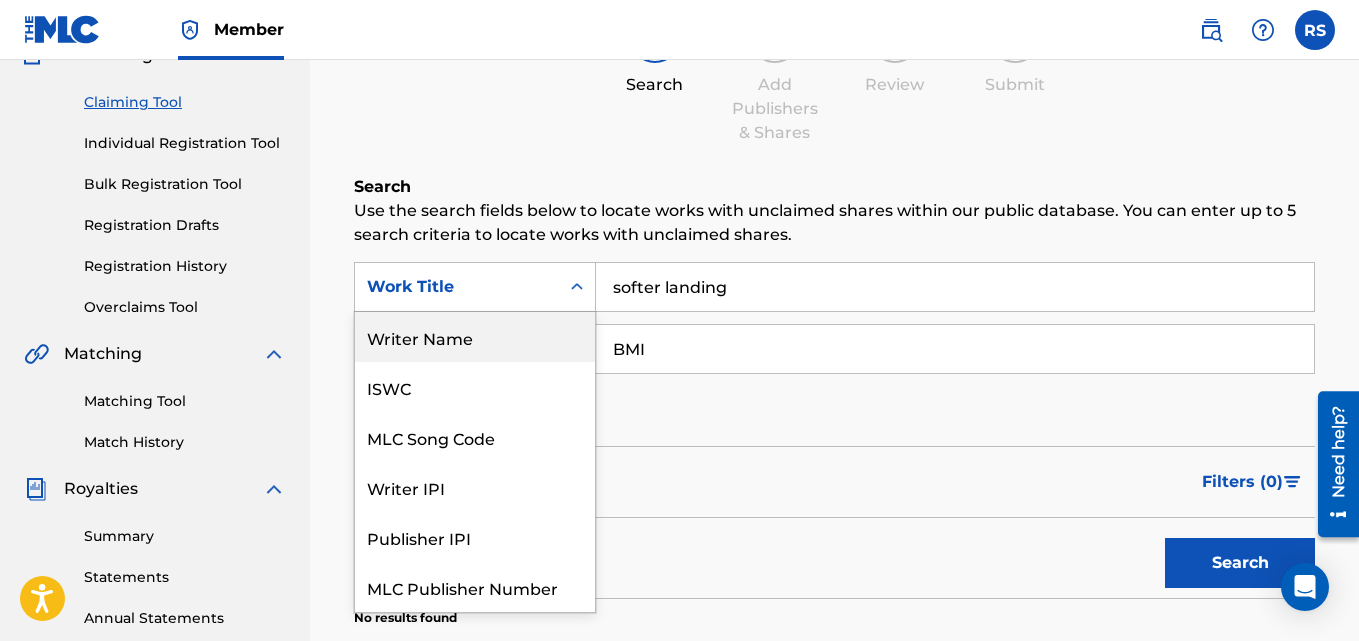 click on "Writer Name" at bounding box center (475, 337) 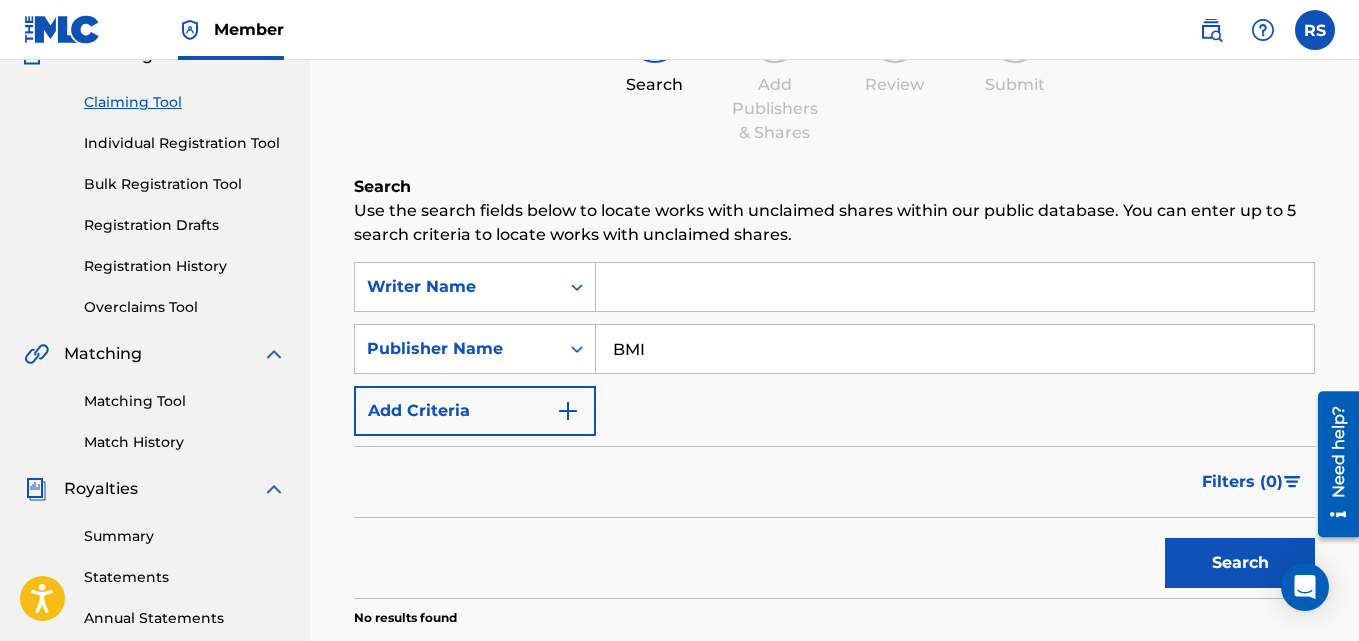 click at bounding box center [955, 287] 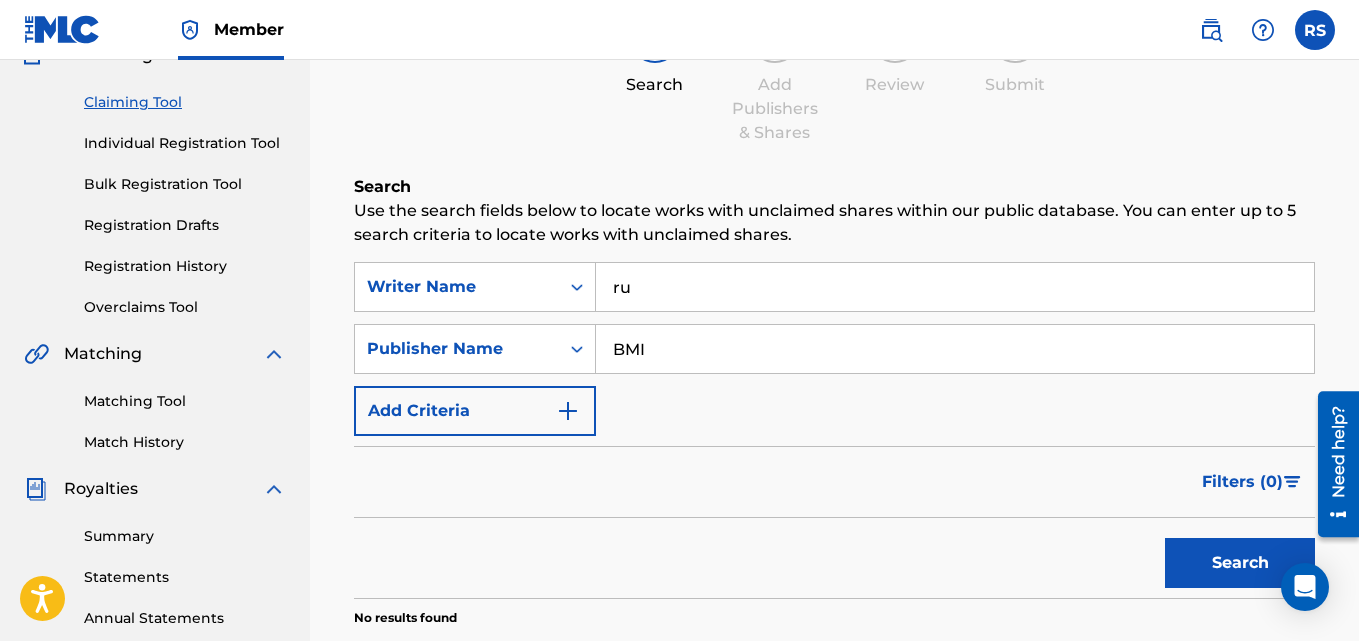 type on "r" 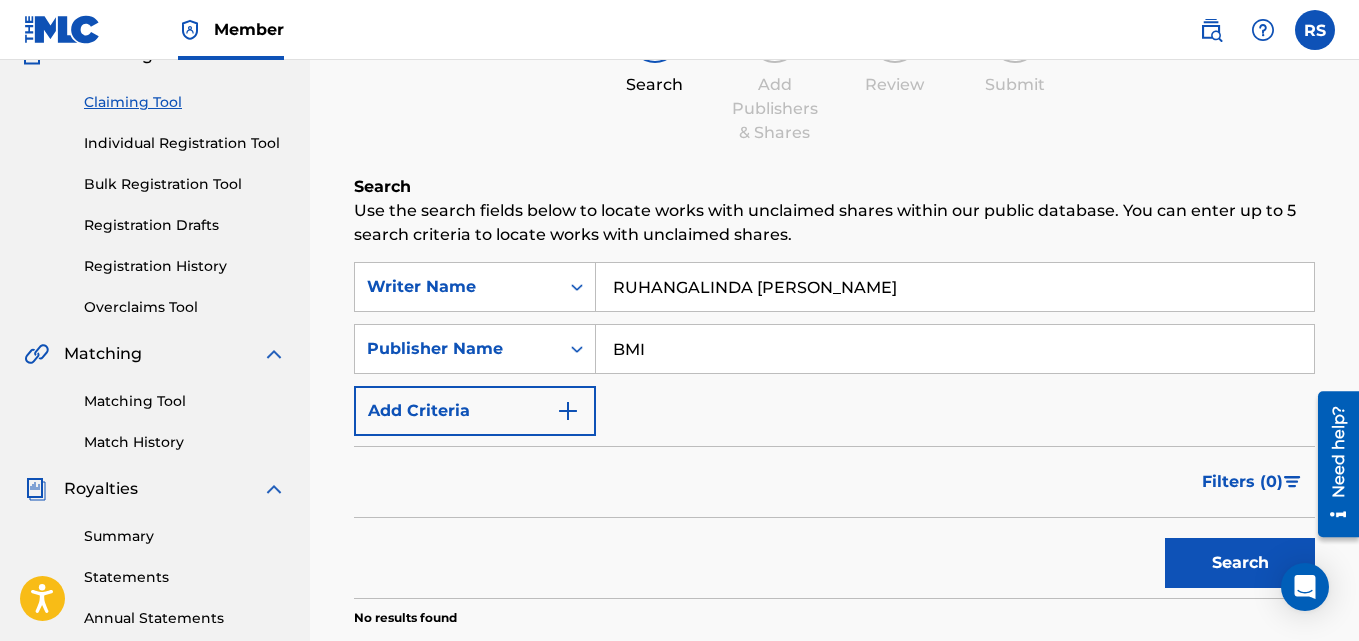 click on "Search" at bounding box center (1240, 563) 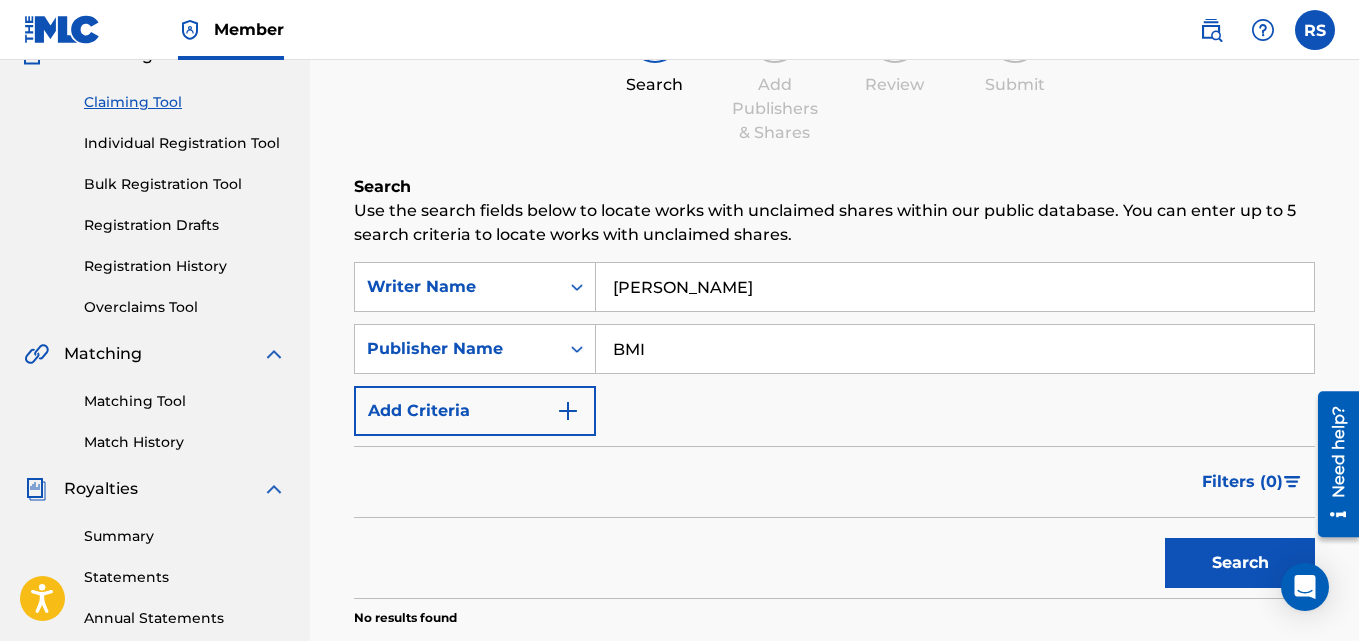 type on "[PERSON_NAME]" 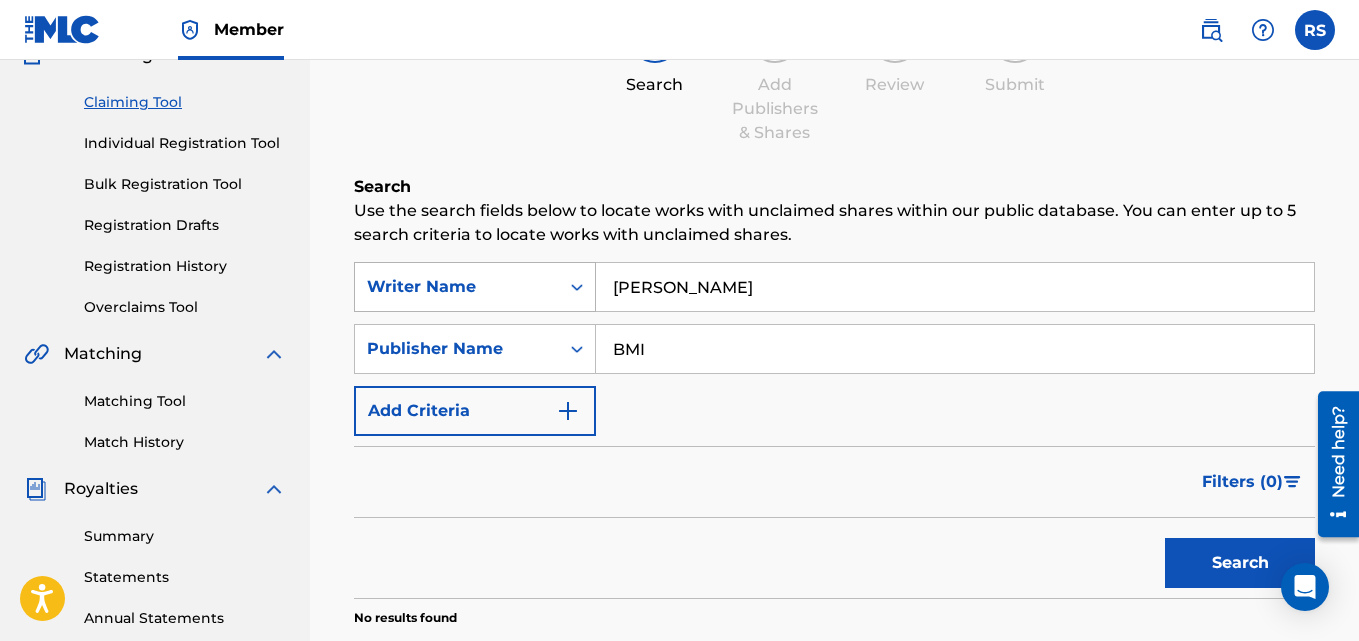 click on "Writer Name" at bounding box center (457, 287) 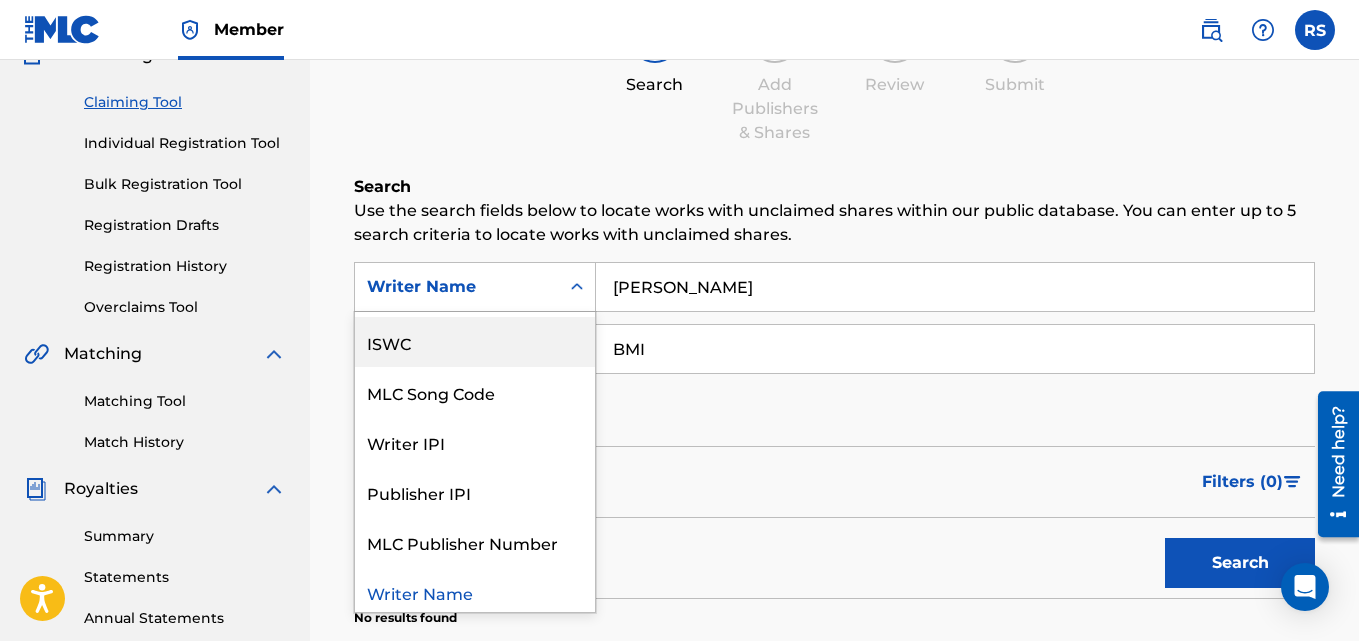scroll, scrollTop: 50, scrollLeft: 0, axis: vertical 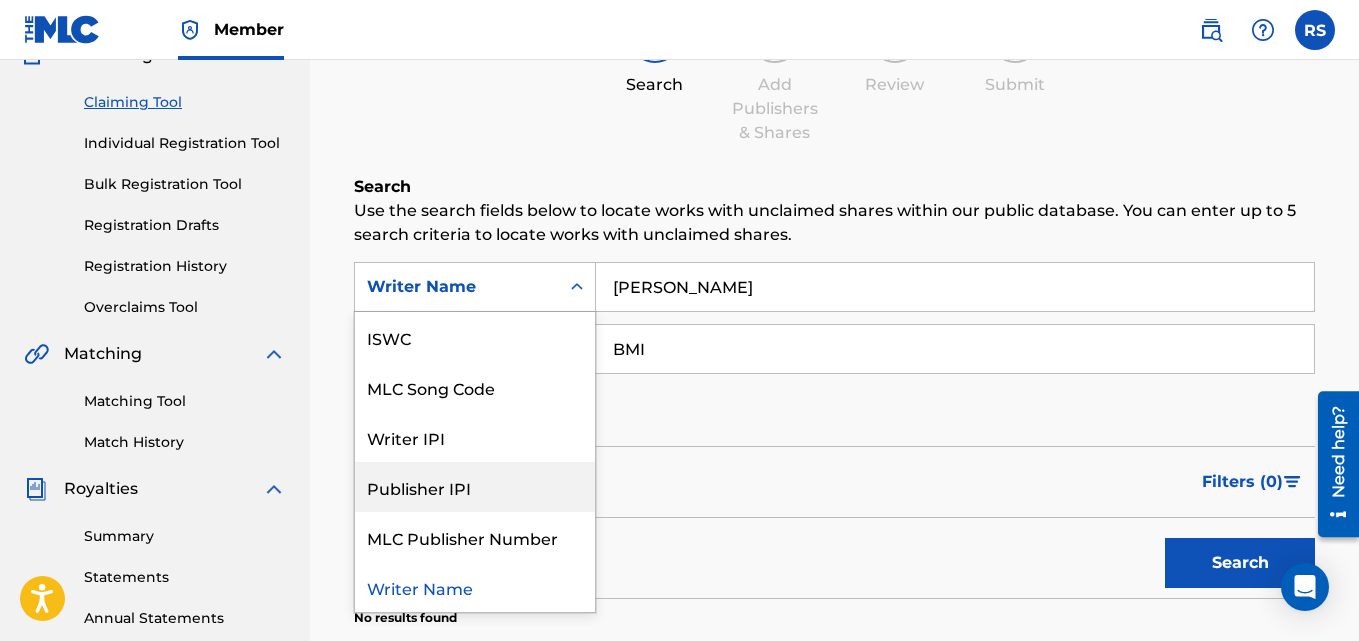 click on "Use the search fields below to locate works with unclaimed shares within our public database. You can enter up
to 5 search criteria to locate works with unclaimed shares." at bounding box center [834, 223] 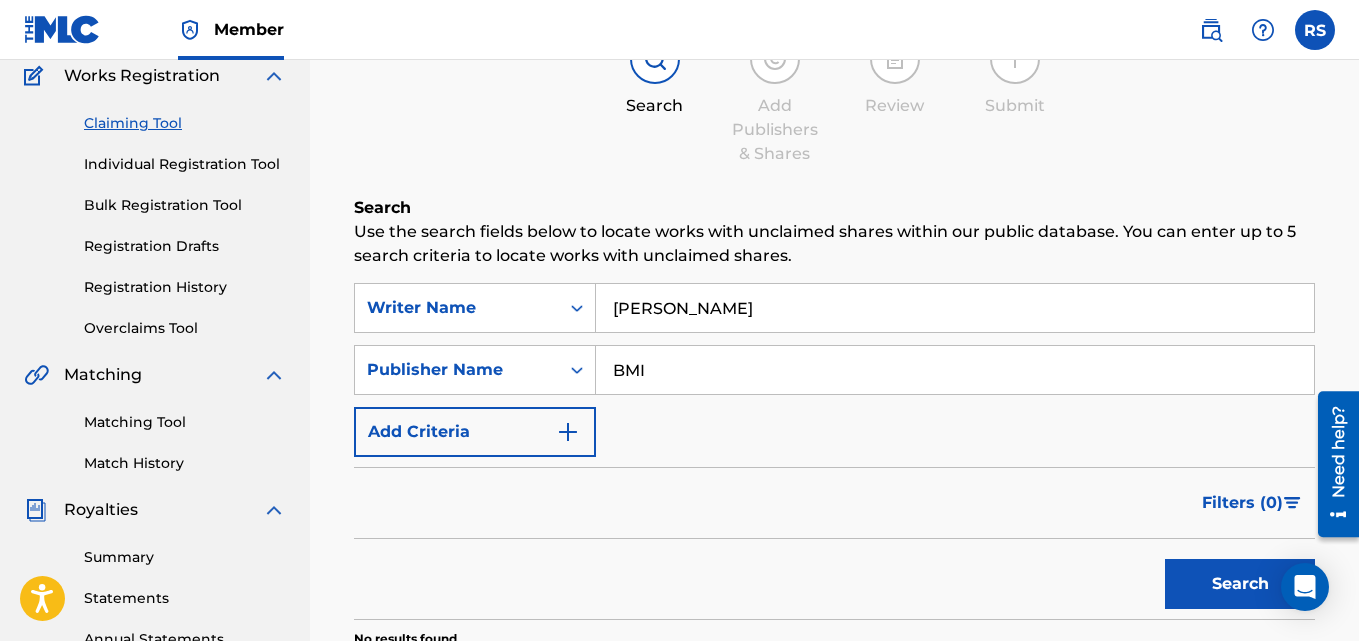 scroll, scrollTop: 176, scrollLeft: 0, axis: vertical 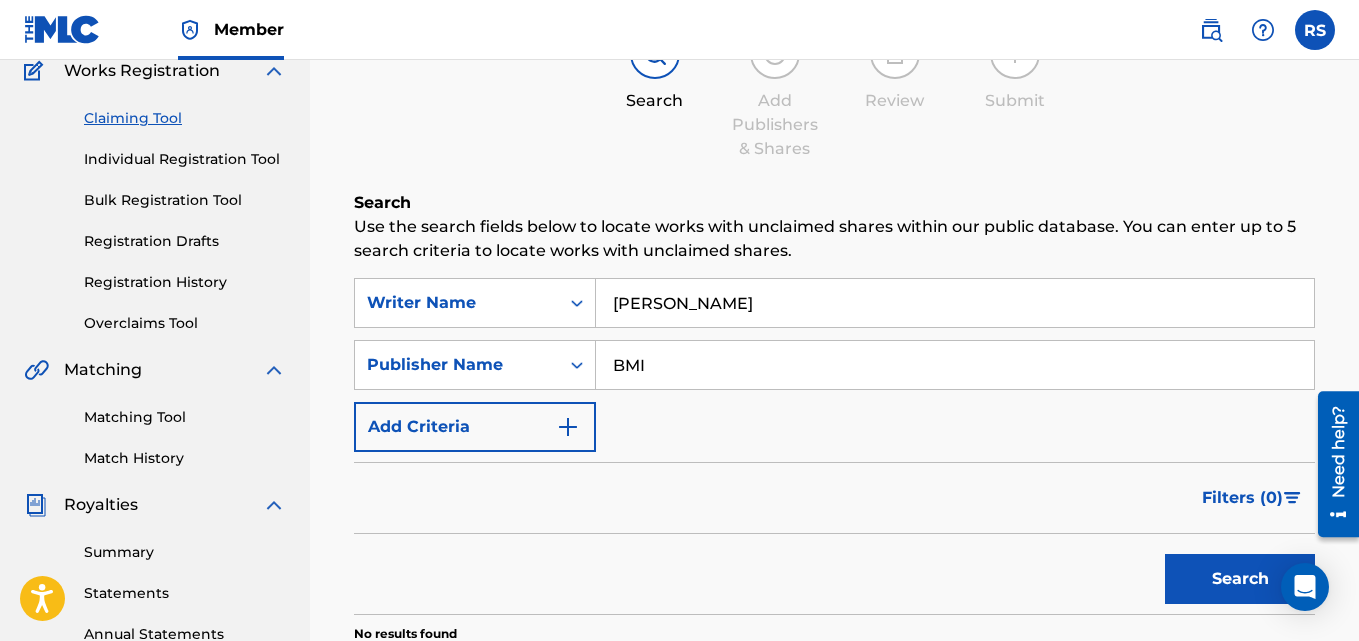 drag, startPoint x: 1365, startPoint y: 484, endPoint x: 39, endPoint y: 17, distance: 1405.8325 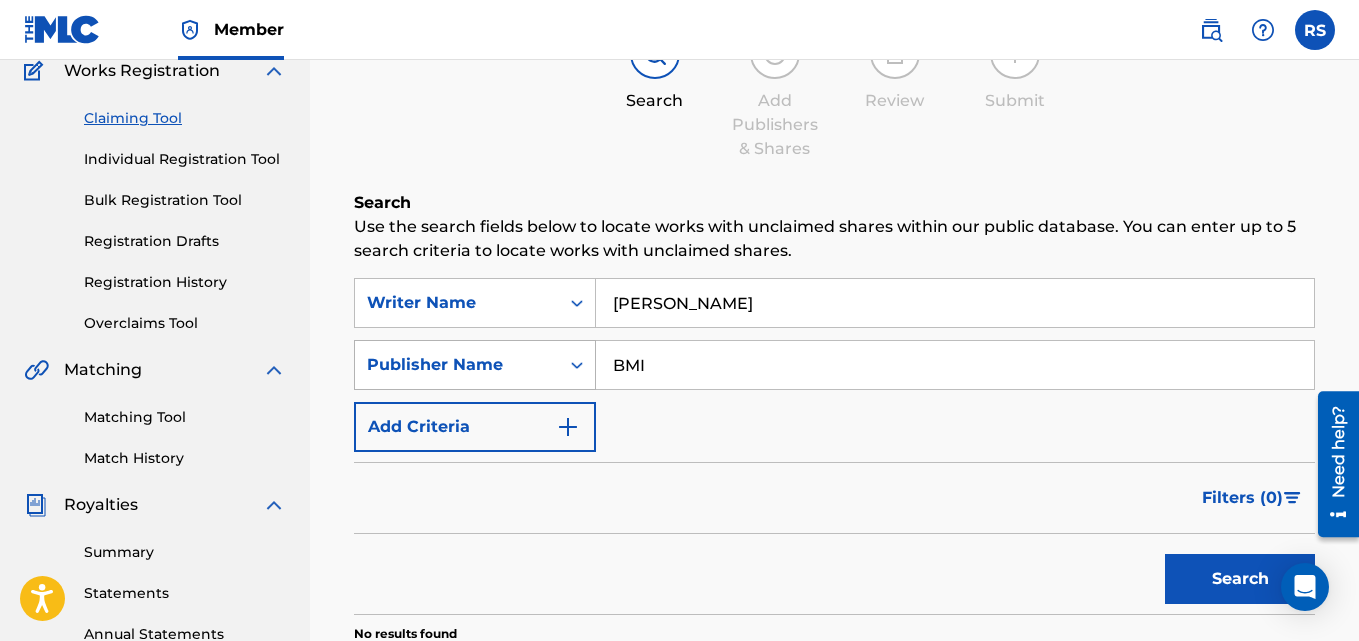 click on "Publisher Name" at bounding box center (457, 365) 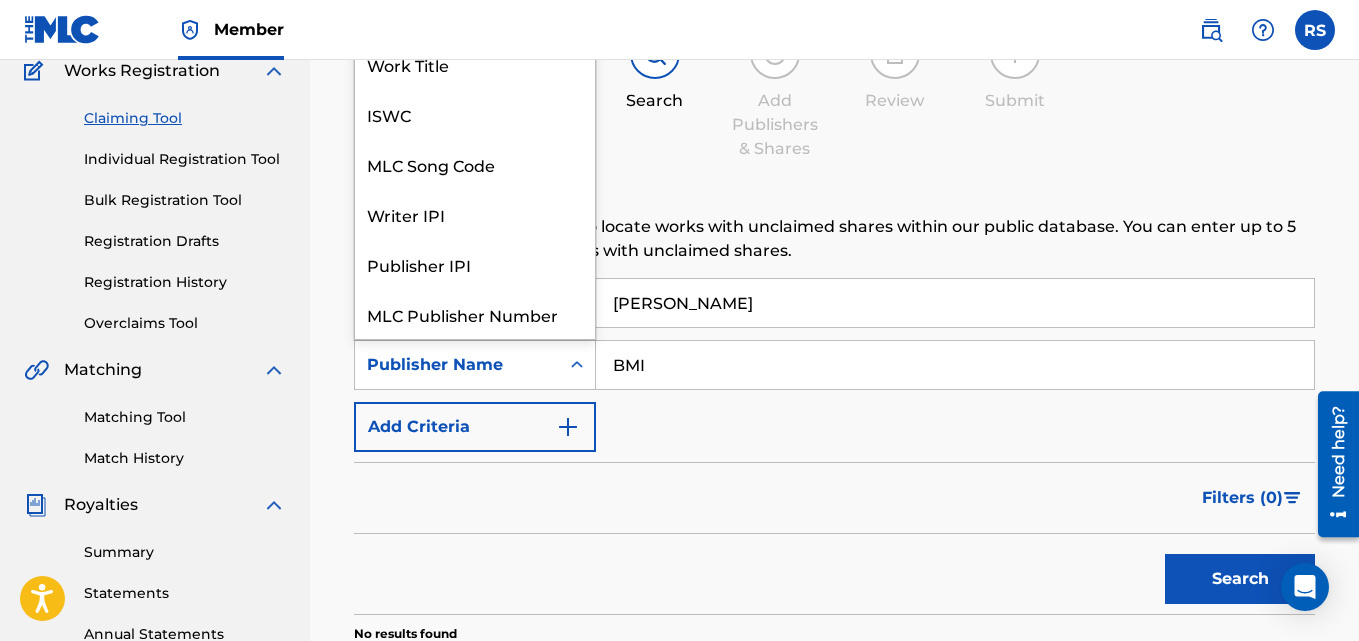 scroll, scrollTop: 50, scrollLeft: 0, axis: vertical 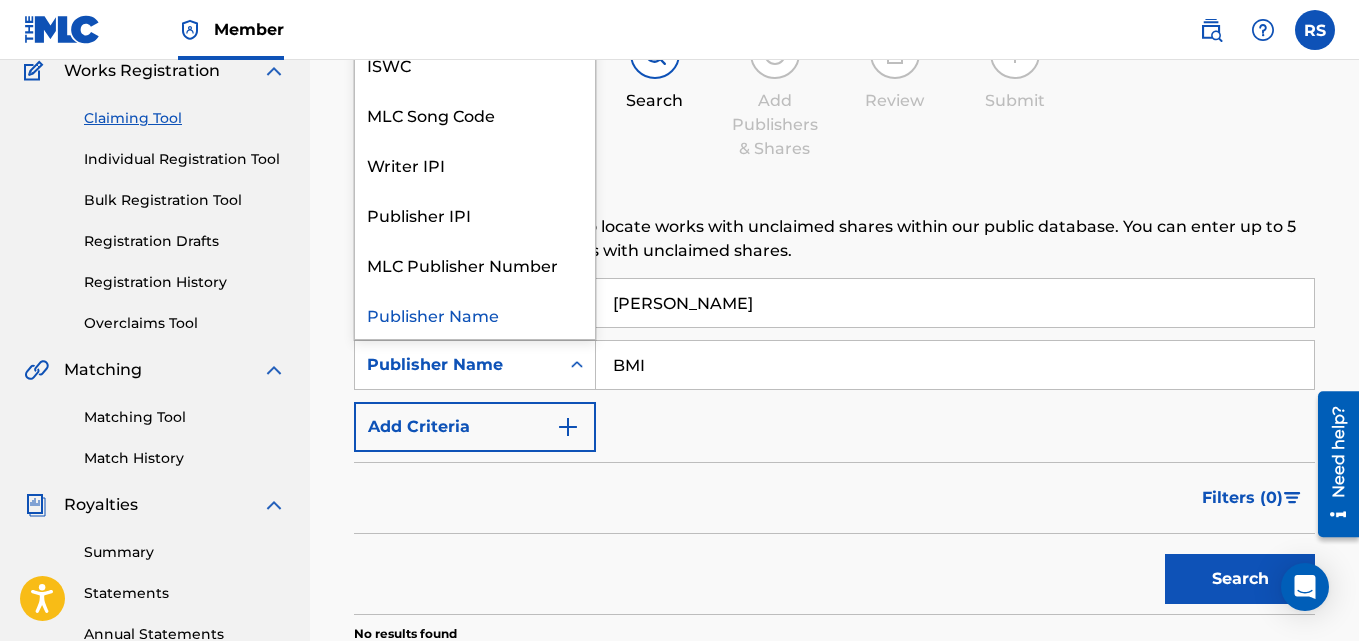 click on "BMI" at bounding box center (955, 365) 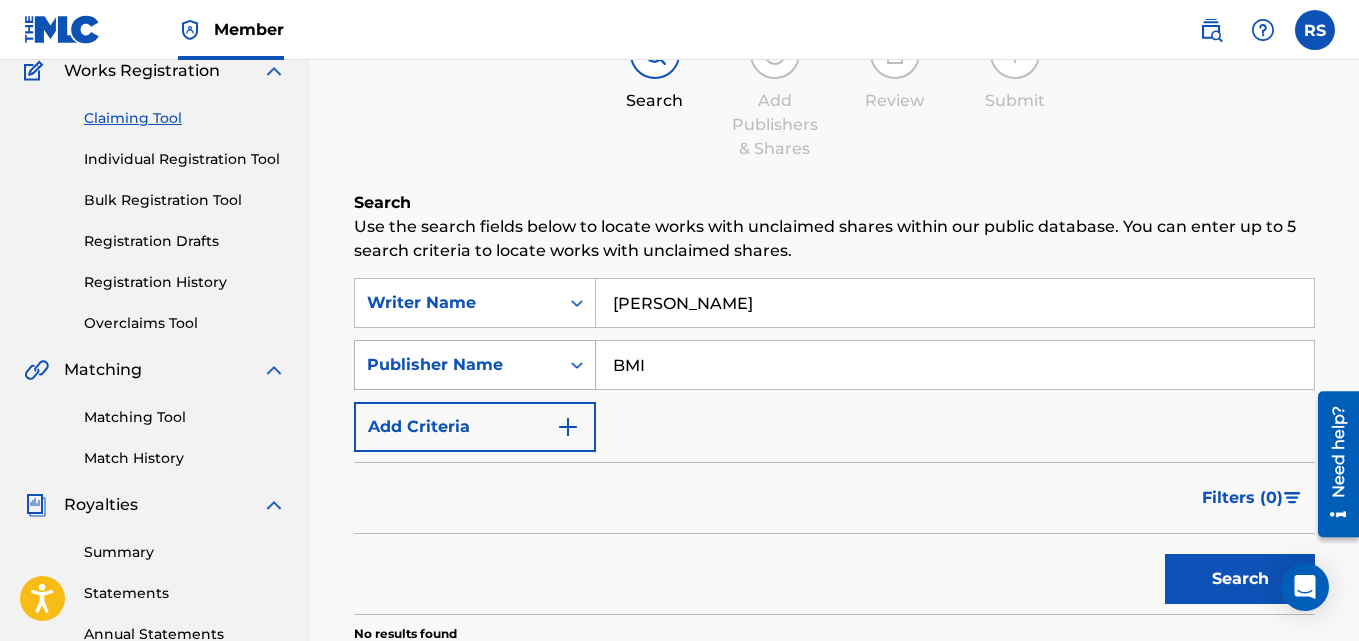 drag, startPoint x: 668, startPoint y: 366, endPoint x: 571, endPoint y: 365, distance: 97.00516 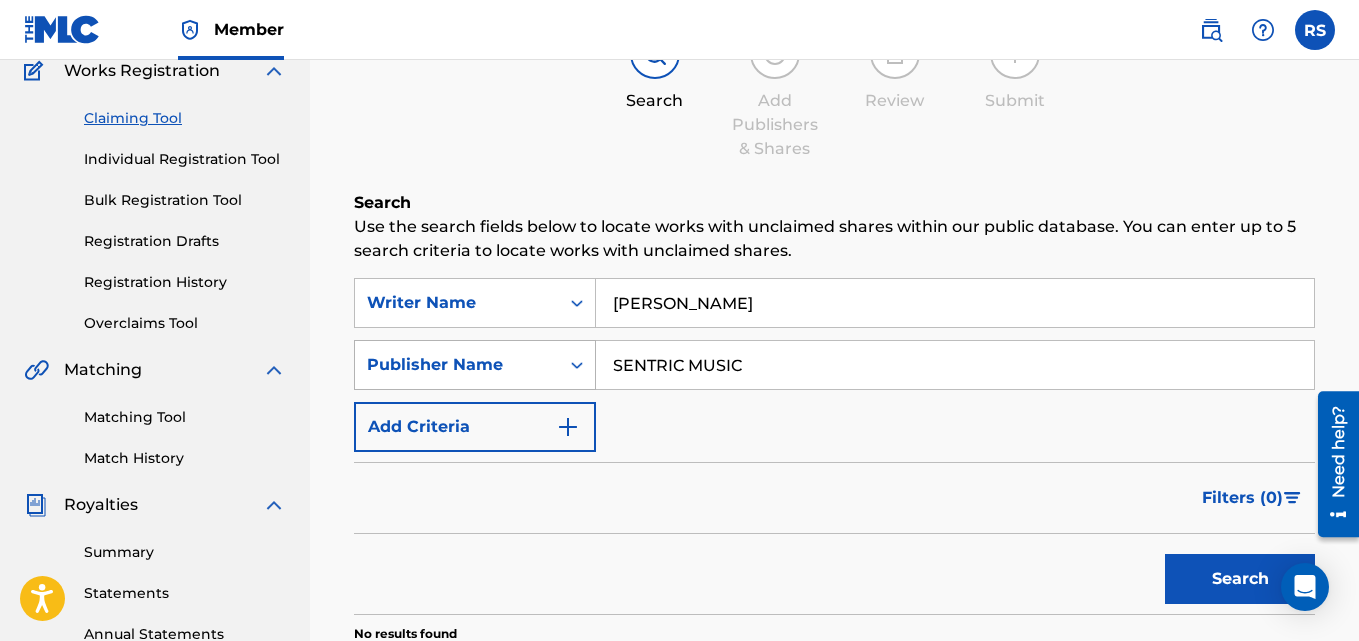 type on "SENTRIC MUSIC" 